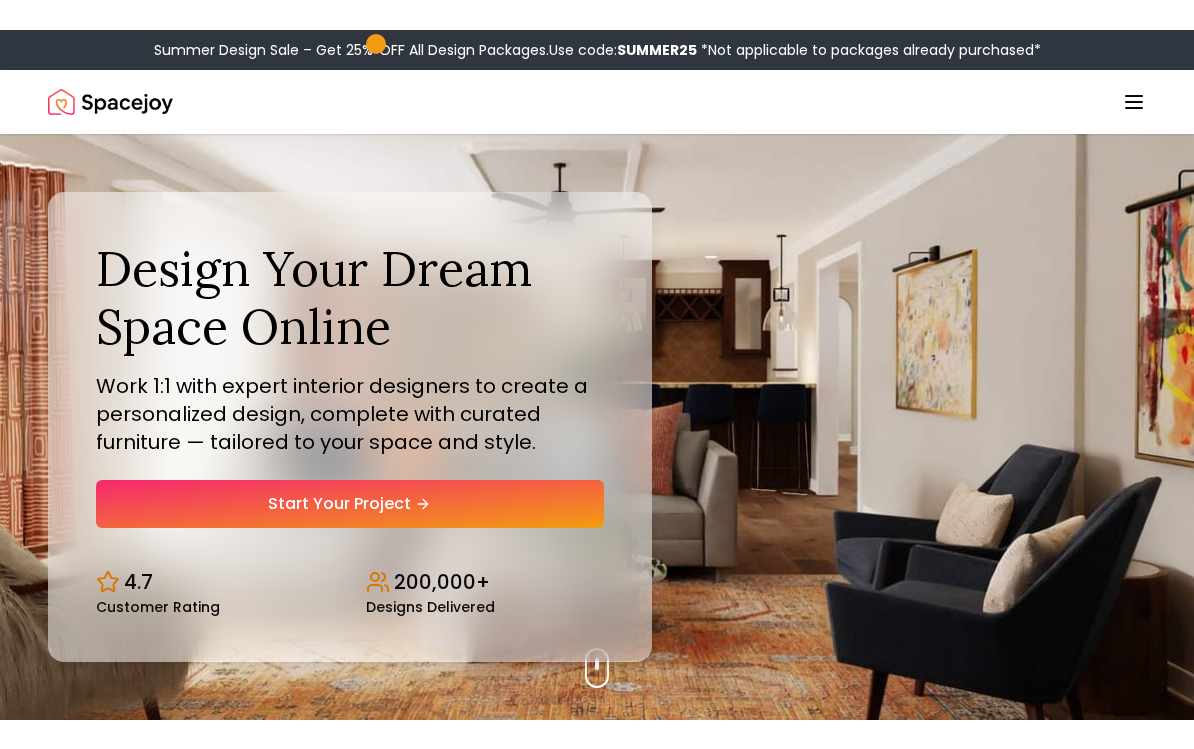 scroll, scrollTop: 0, scrollLeft: 0, axis: both 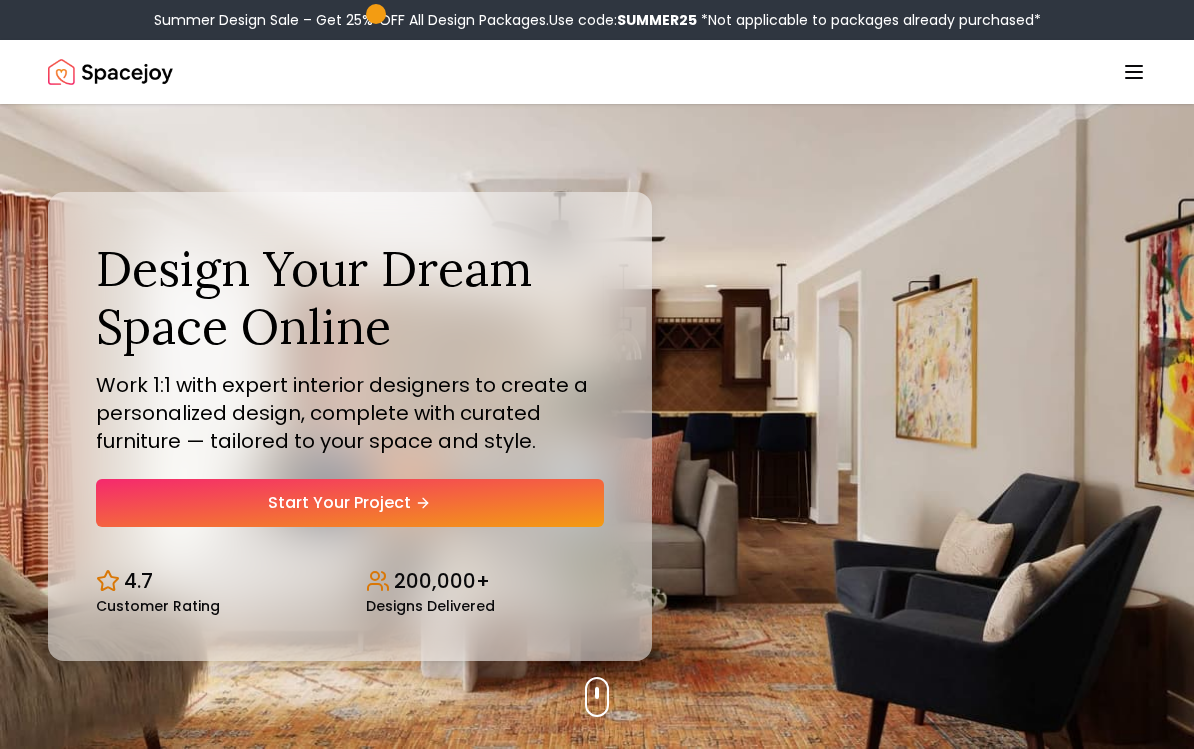 click 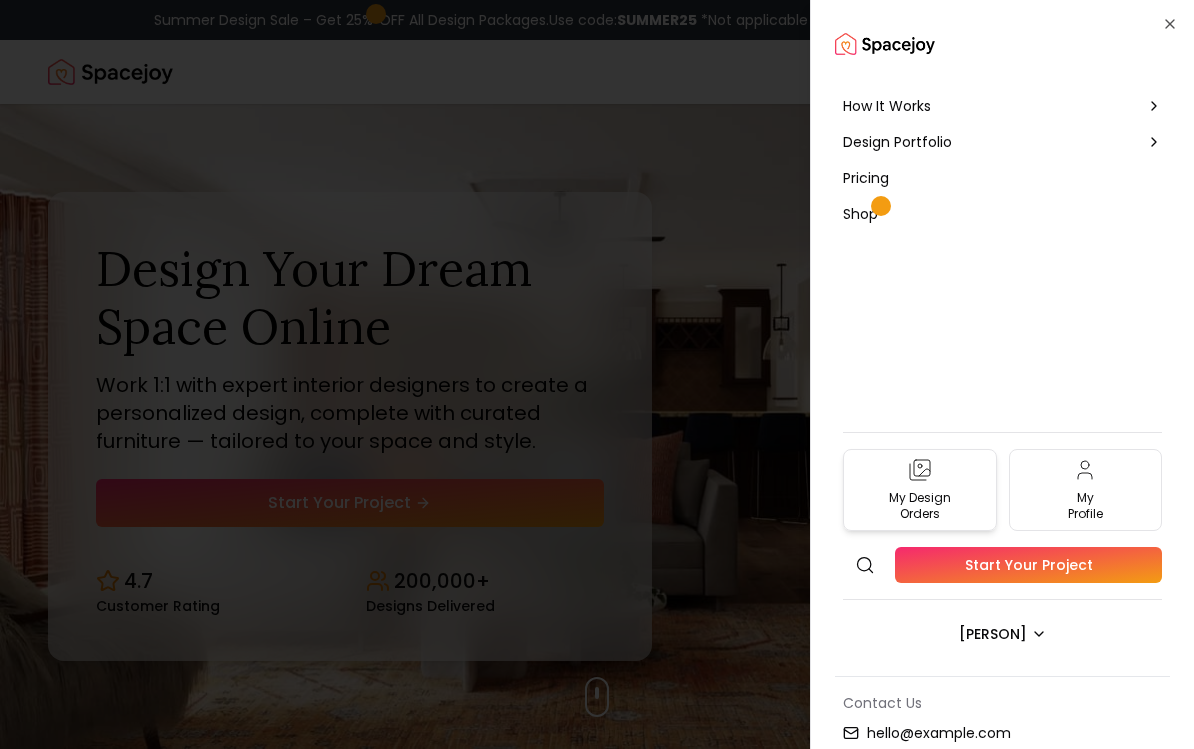 click on "My Design  Orders" at bounding box center [920, 506] 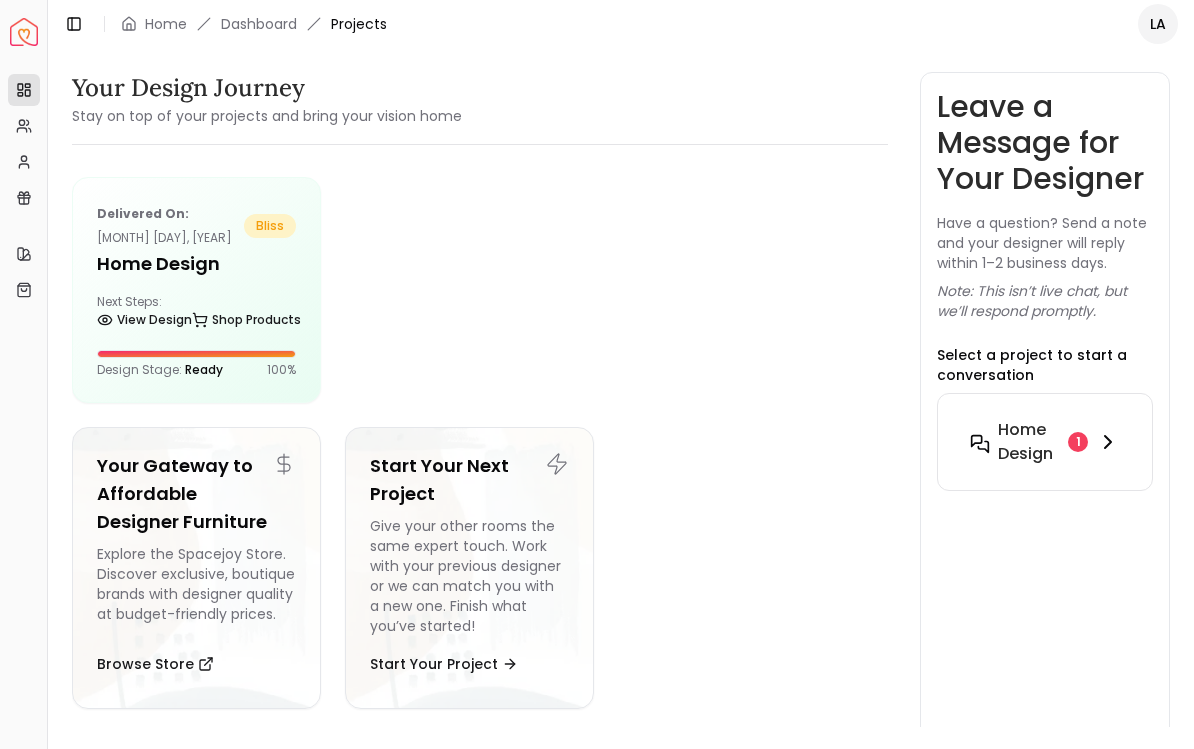 click on "1" at bounding box center (1078, 442) 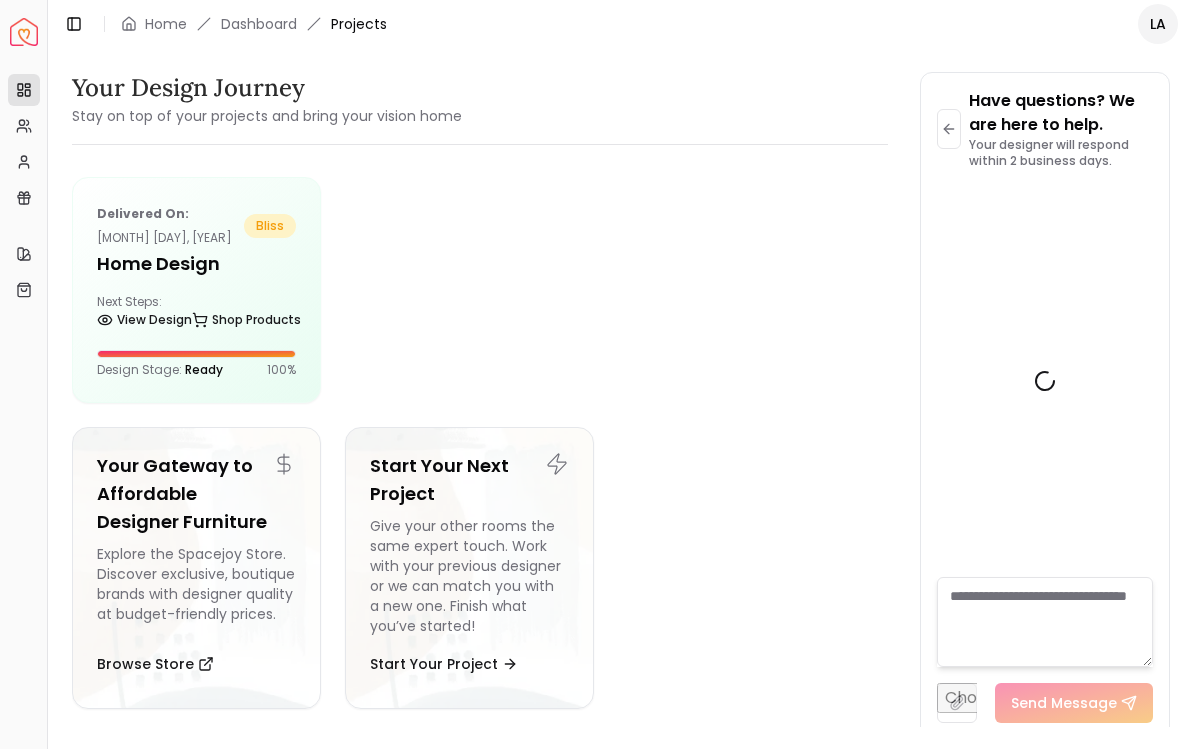 scroll, scrollTop: 3336, scrollLeft: 0, axis: vertical 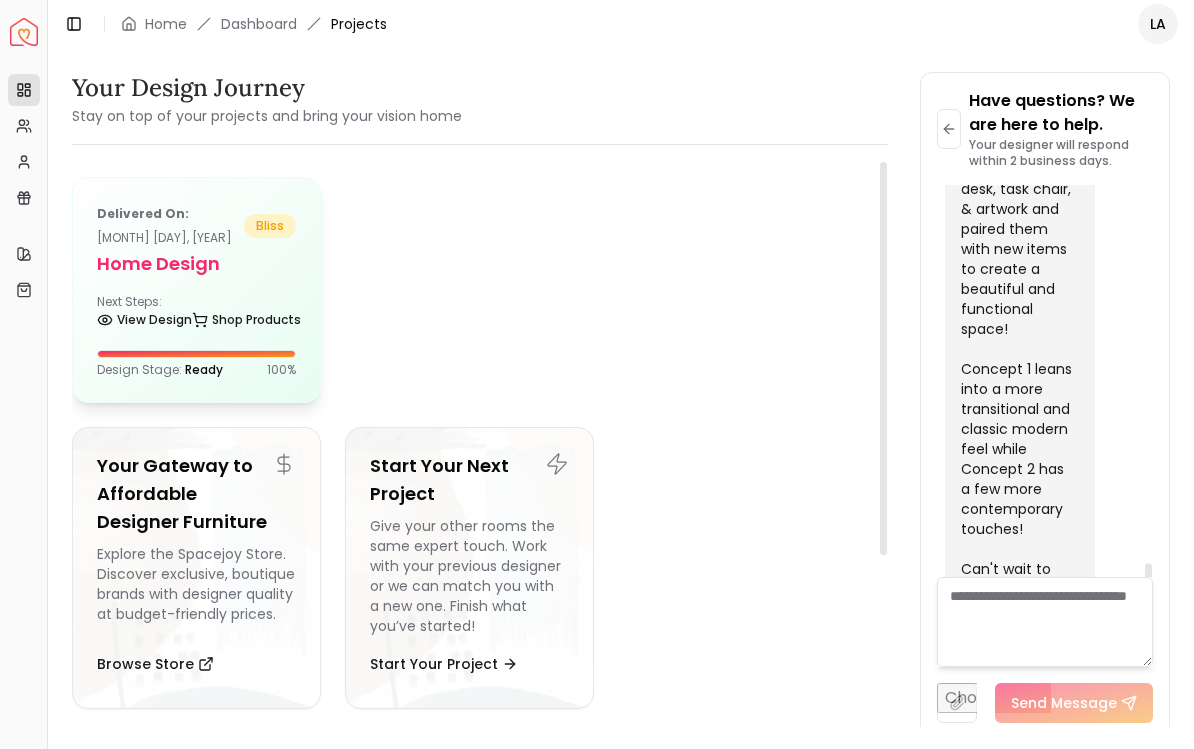 click on "Next Steps: View Design Shop Products" at bounding box center [196, 314] 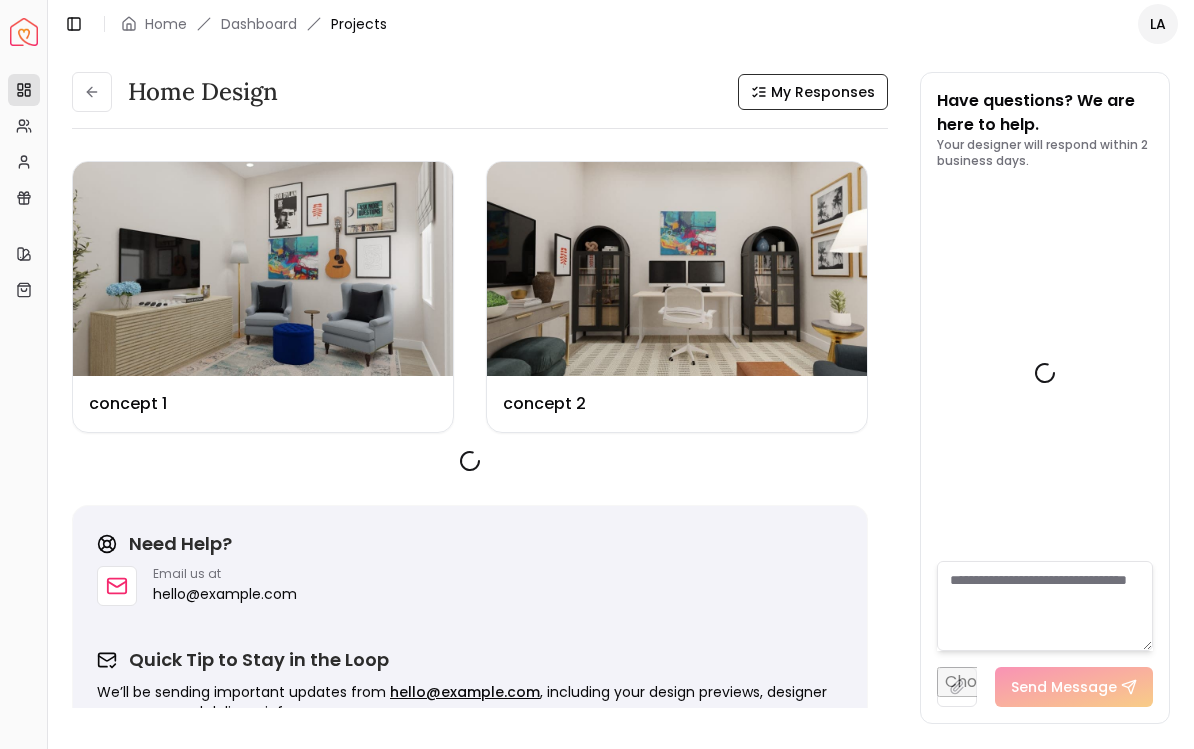 scroll, scrollTop: 3352, scrollLeft: 0, axis: vertical 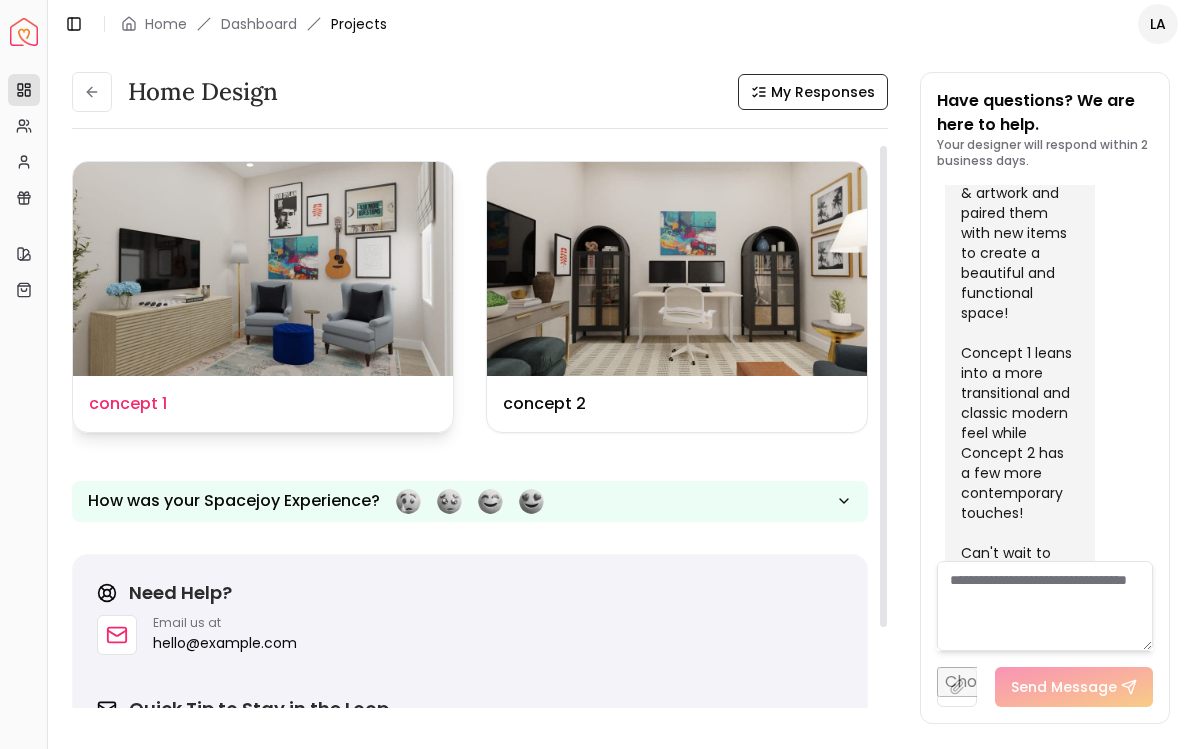 click at bounding box center [263, 269] 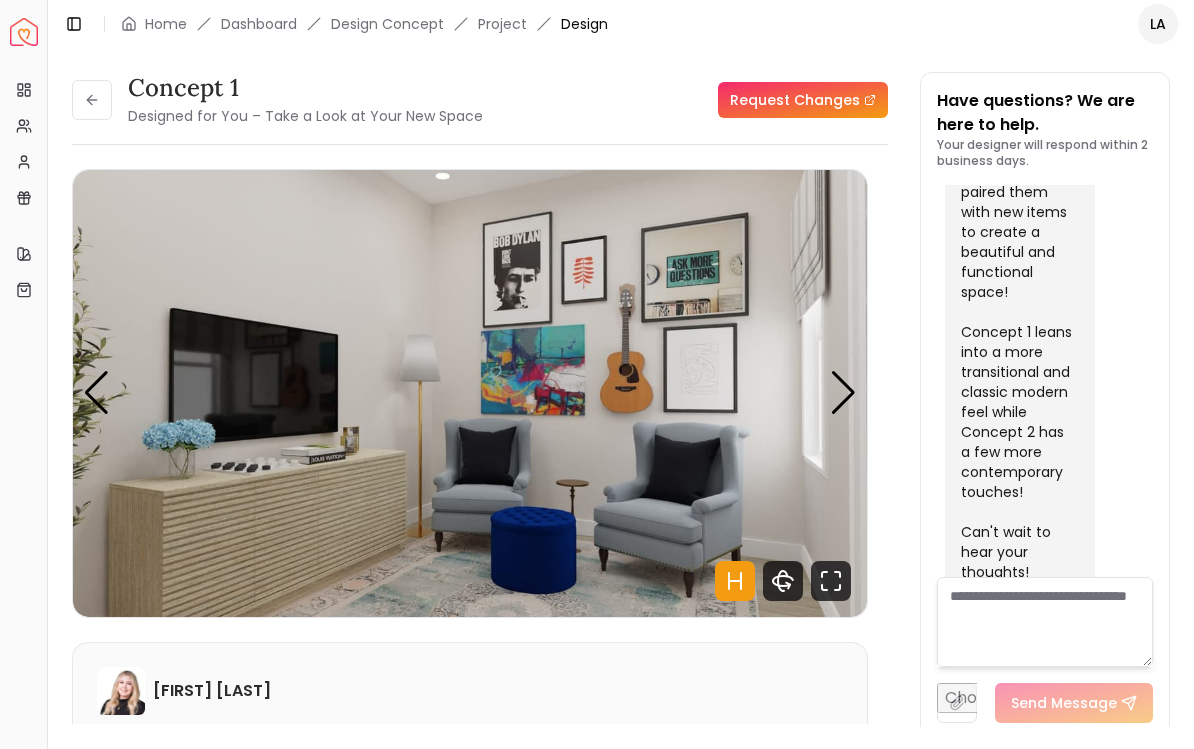 scroll, scrollTop: 3336, scrollLeft: 0, axis: vertical 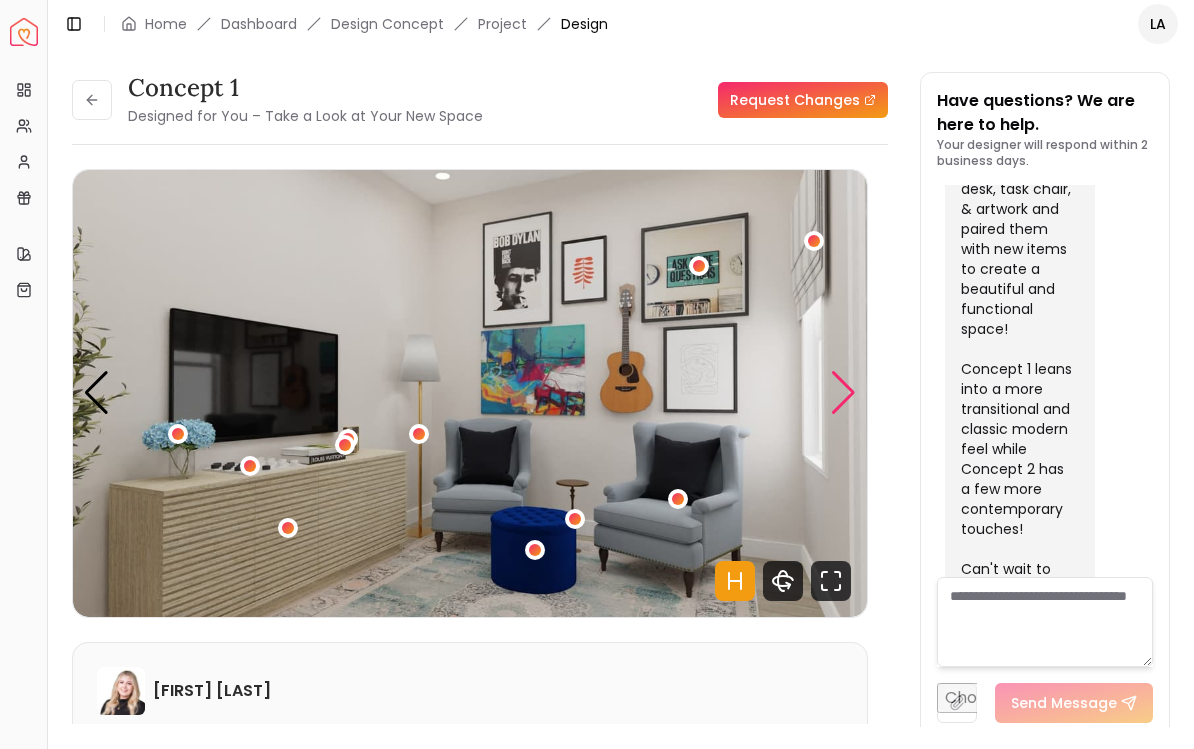 click at bounding box center [843, 393] 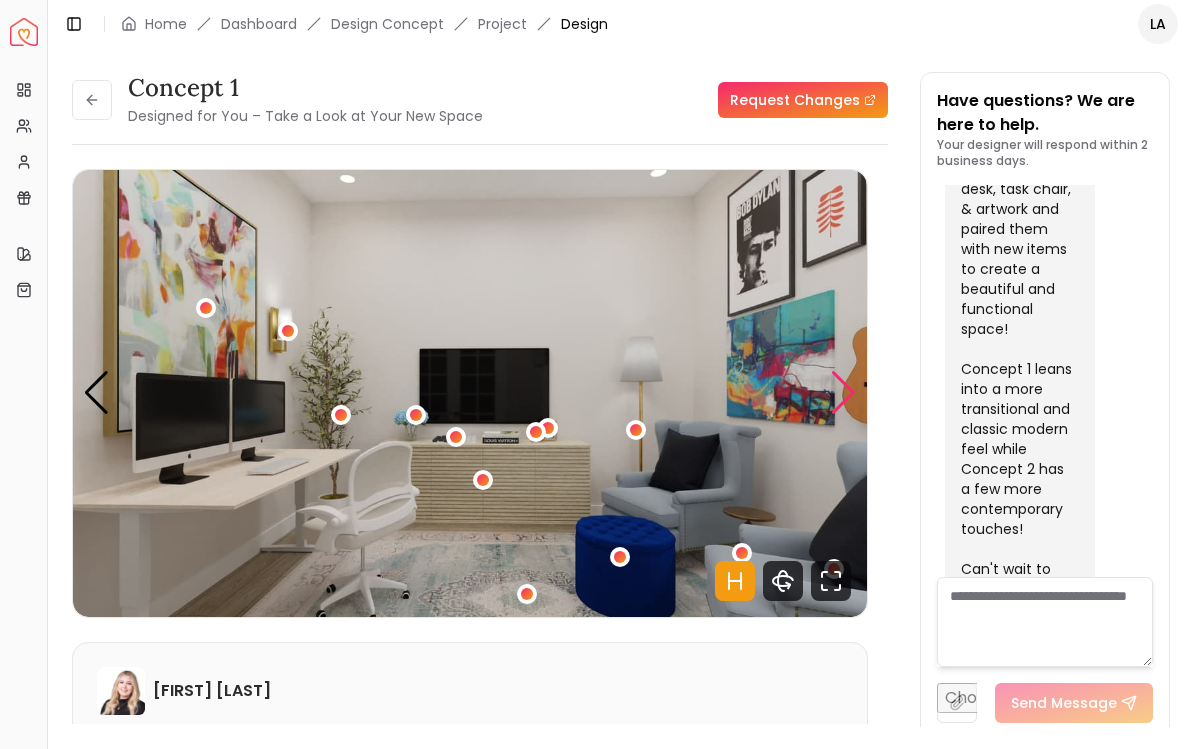 click at bounding box center [843, 393] 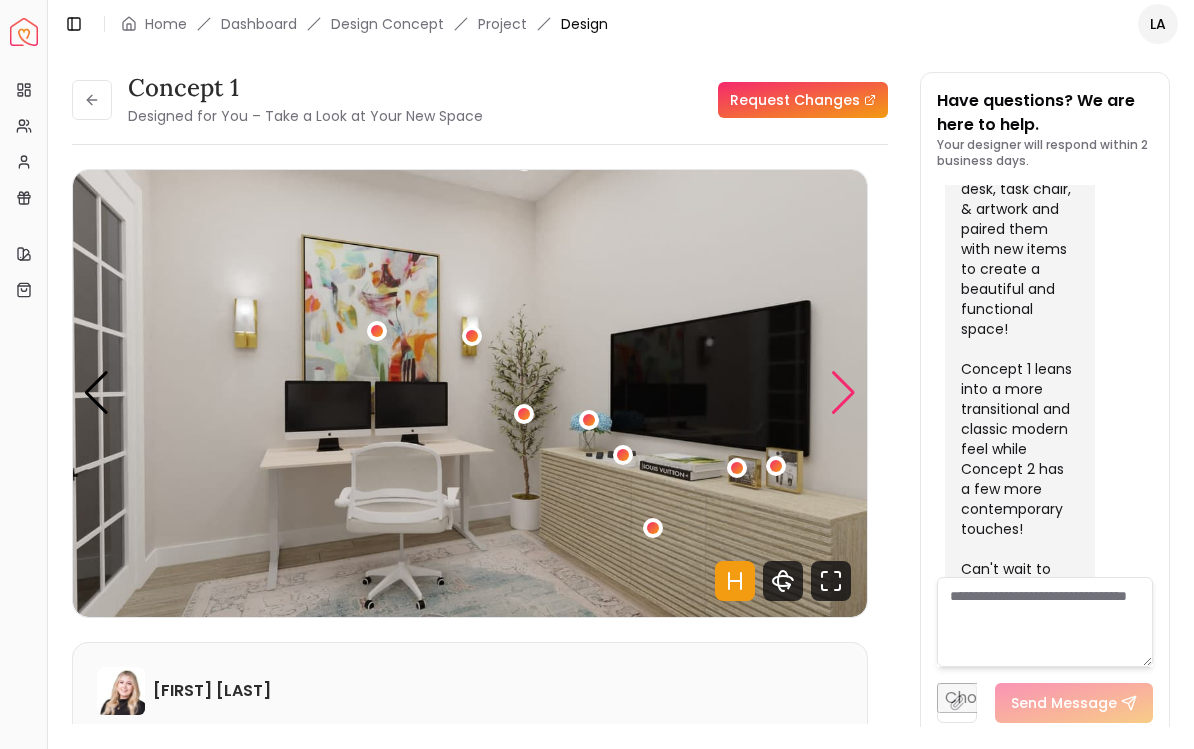 click at bounding box center (843, 393) 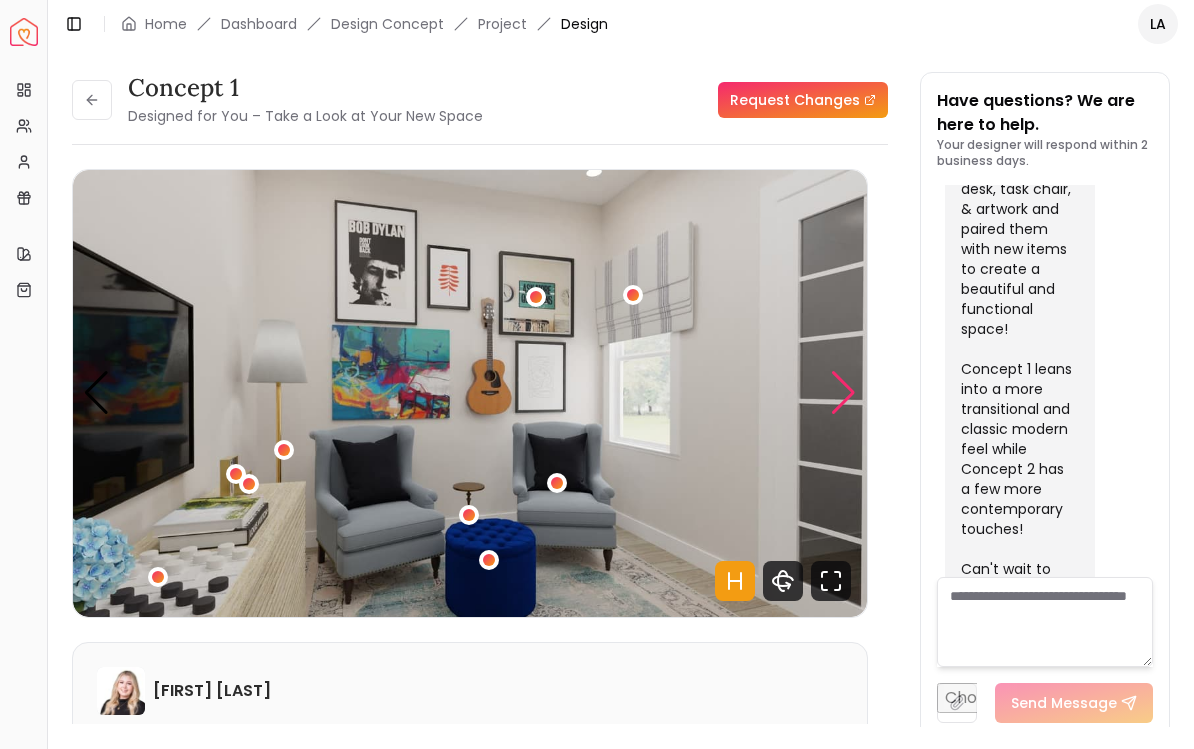 click at bounding box center [843, 393] 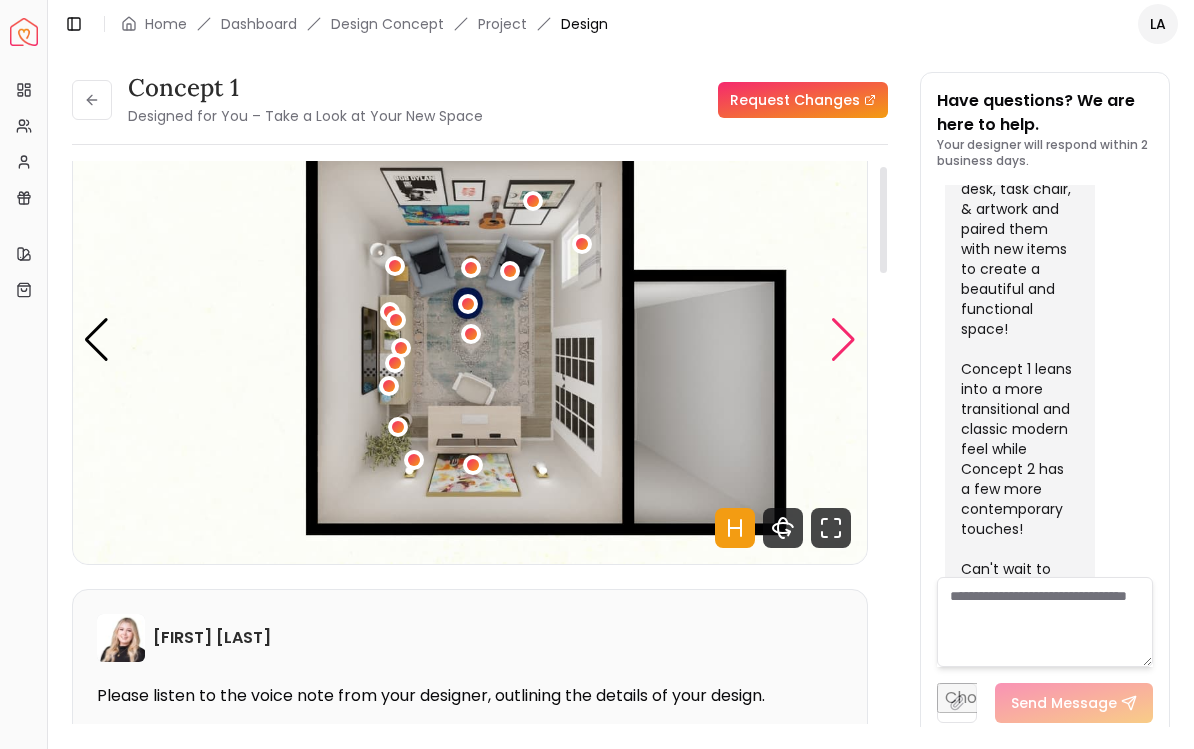 scroll, scrollTop: 58, scrollLeft: 0, axis: vertical 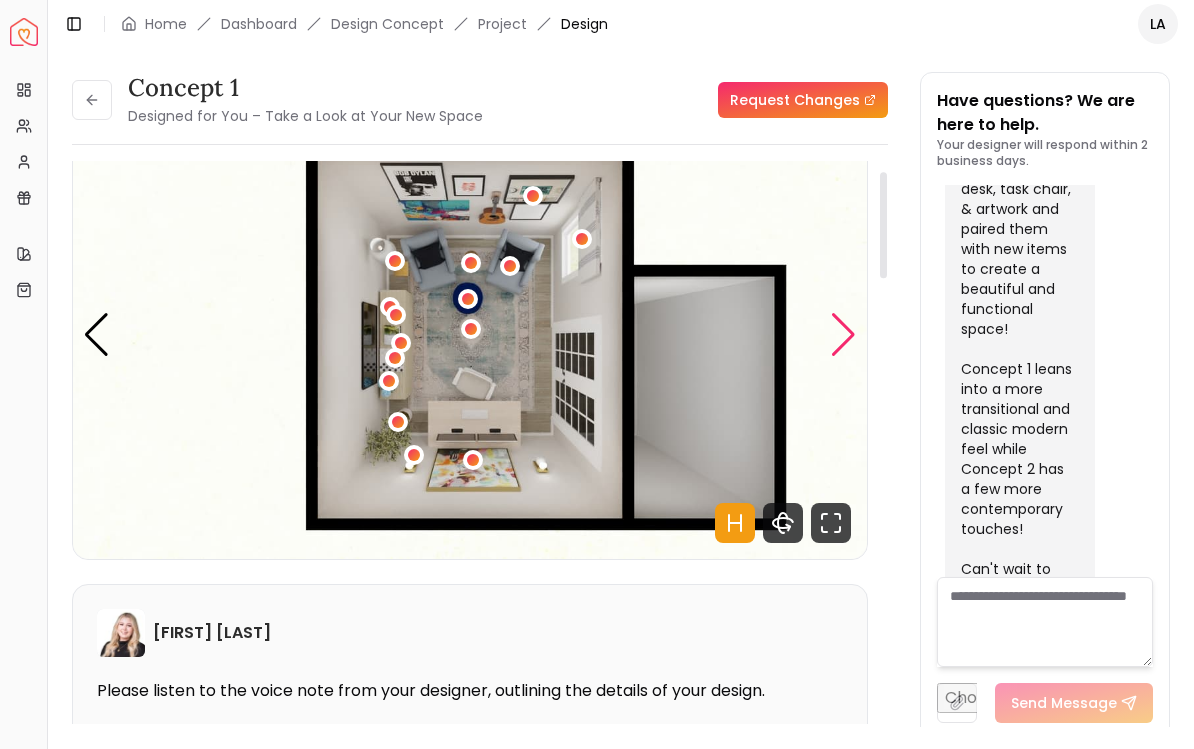 click at bounding box center [843, 335] 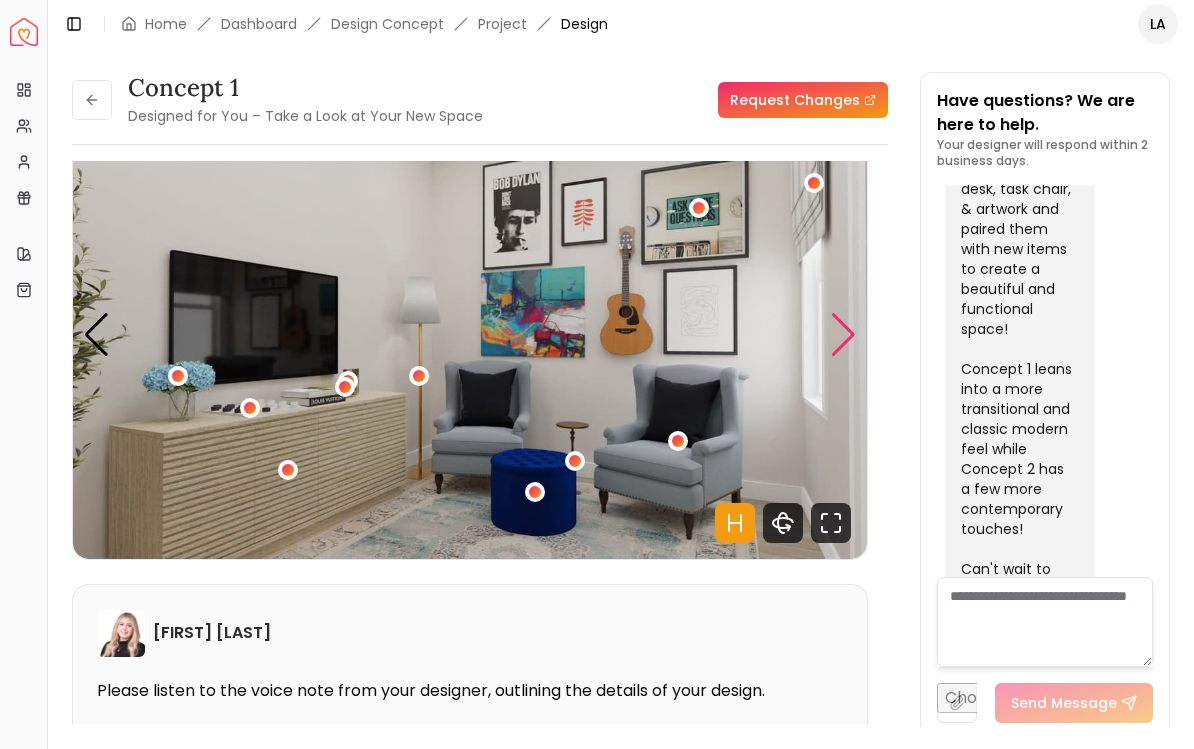 click at bounding box center (843, 335) 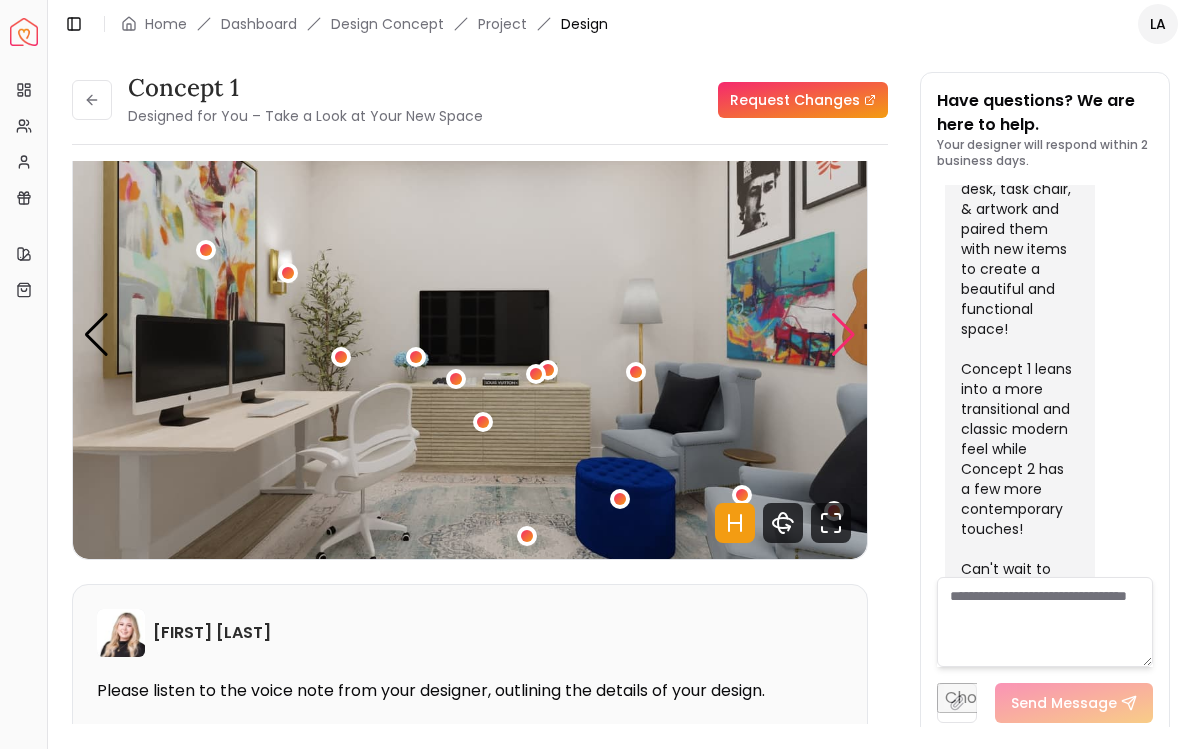click at bounding box center [843, 335] 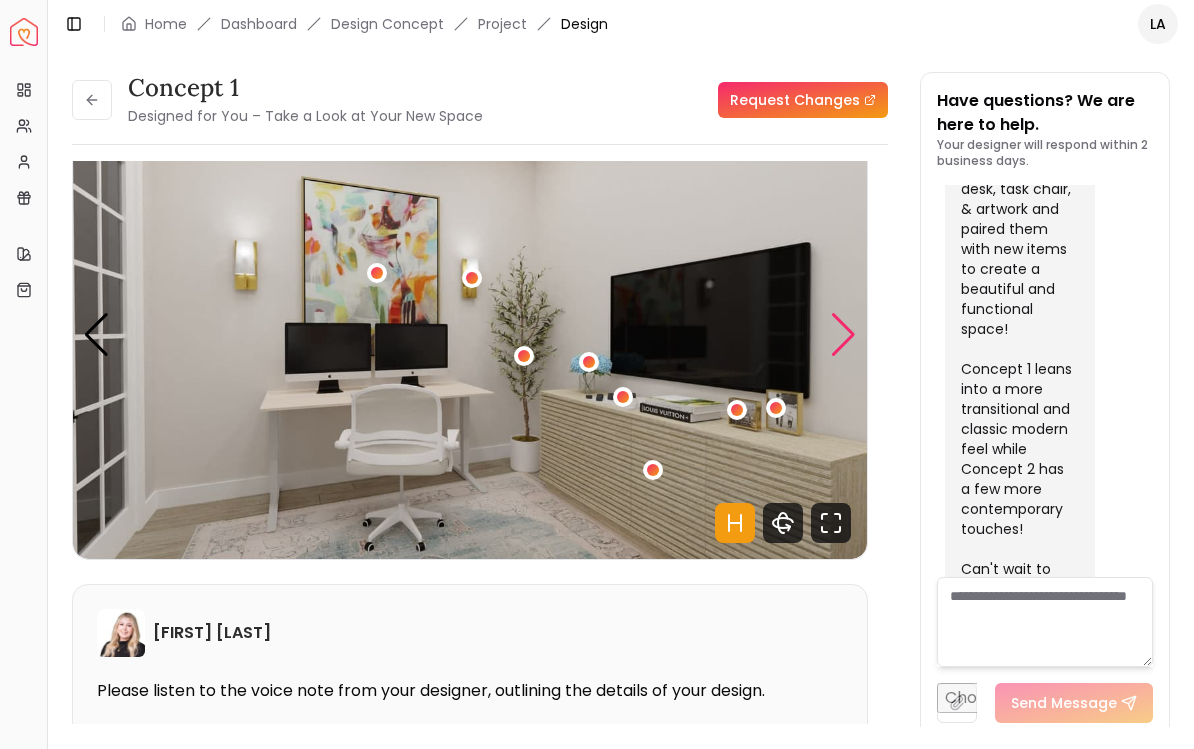 click at bounding box center (843, 335) 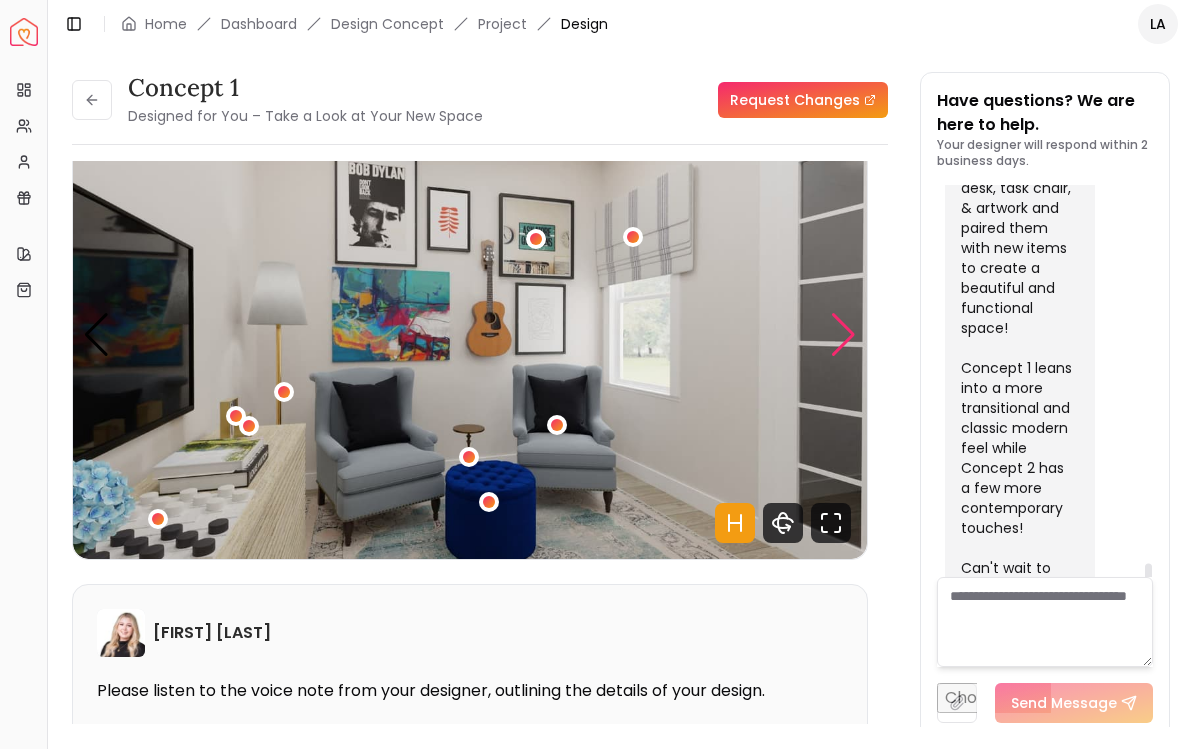 scroll, scrollTop: 3336, scrollLeft: 0, axis: vertical 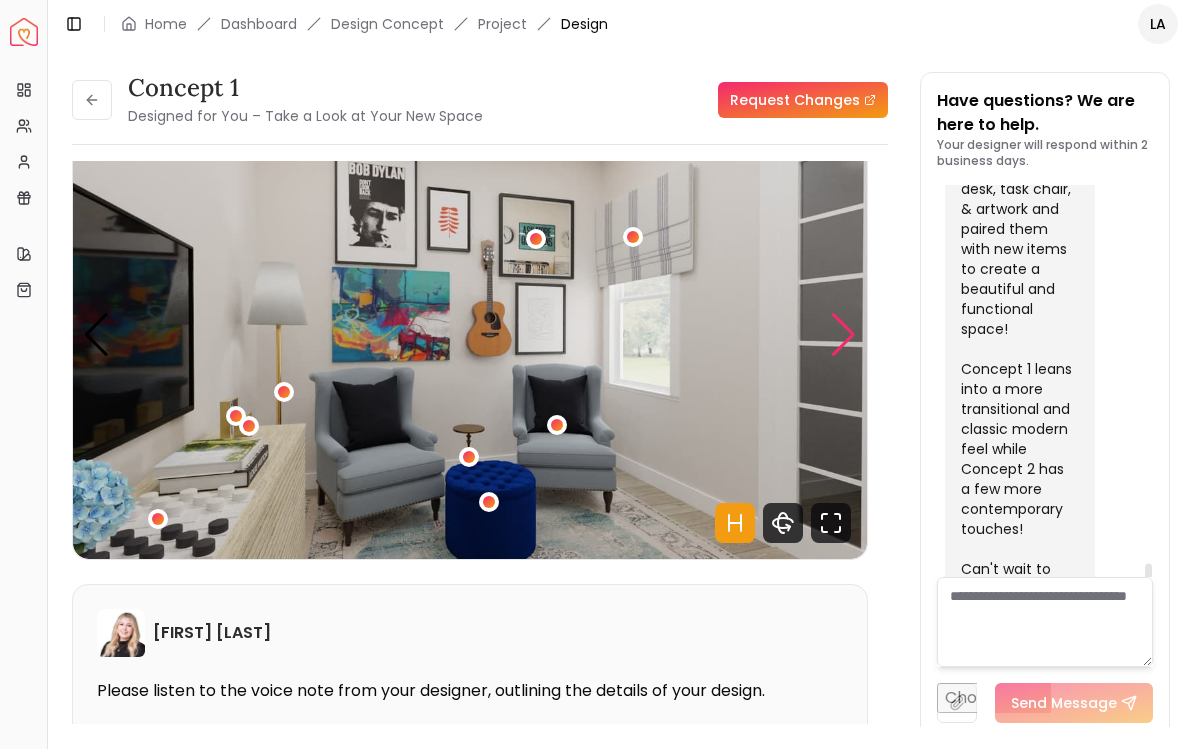 click at bounding box center [843, 335] 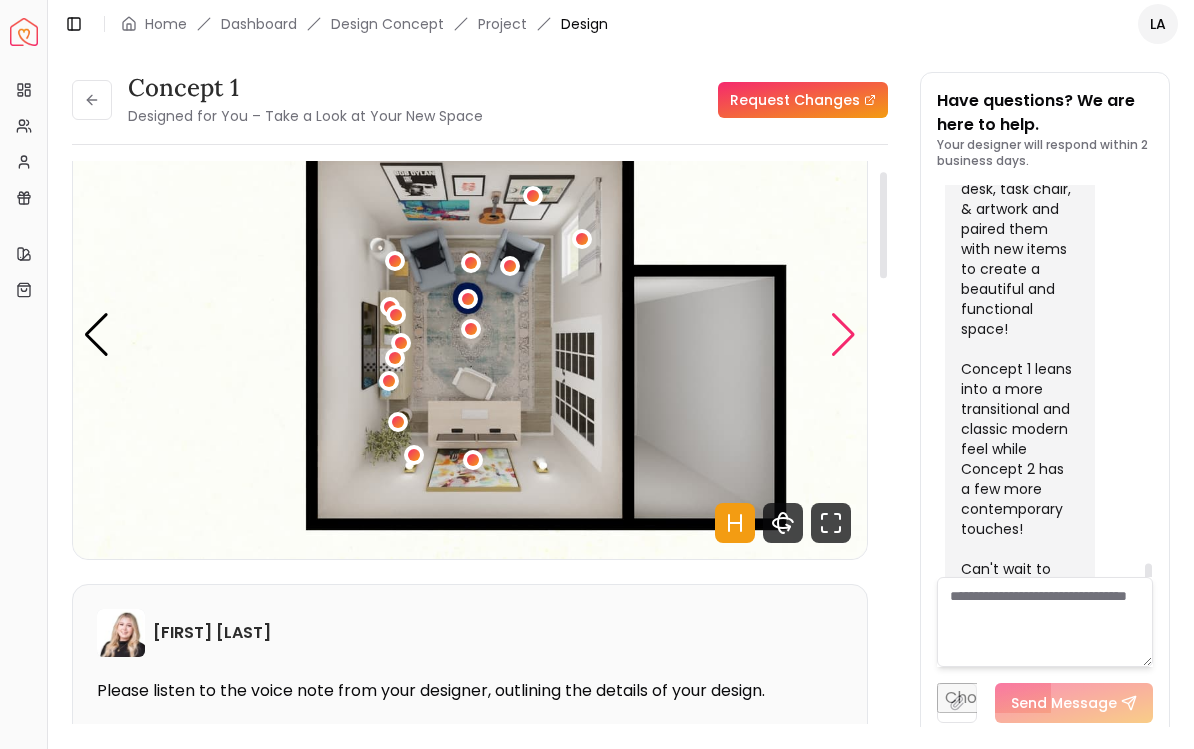 click at bounding box center [470, 335] 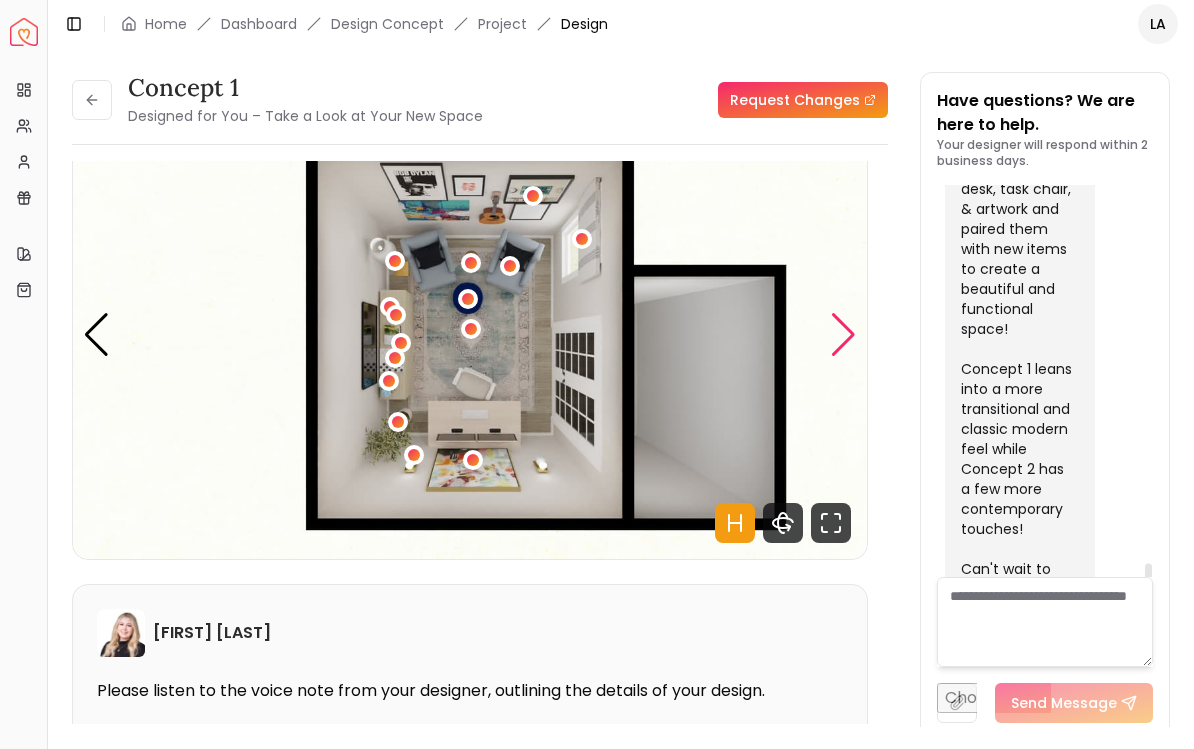 click at bounding box center [843, 335] 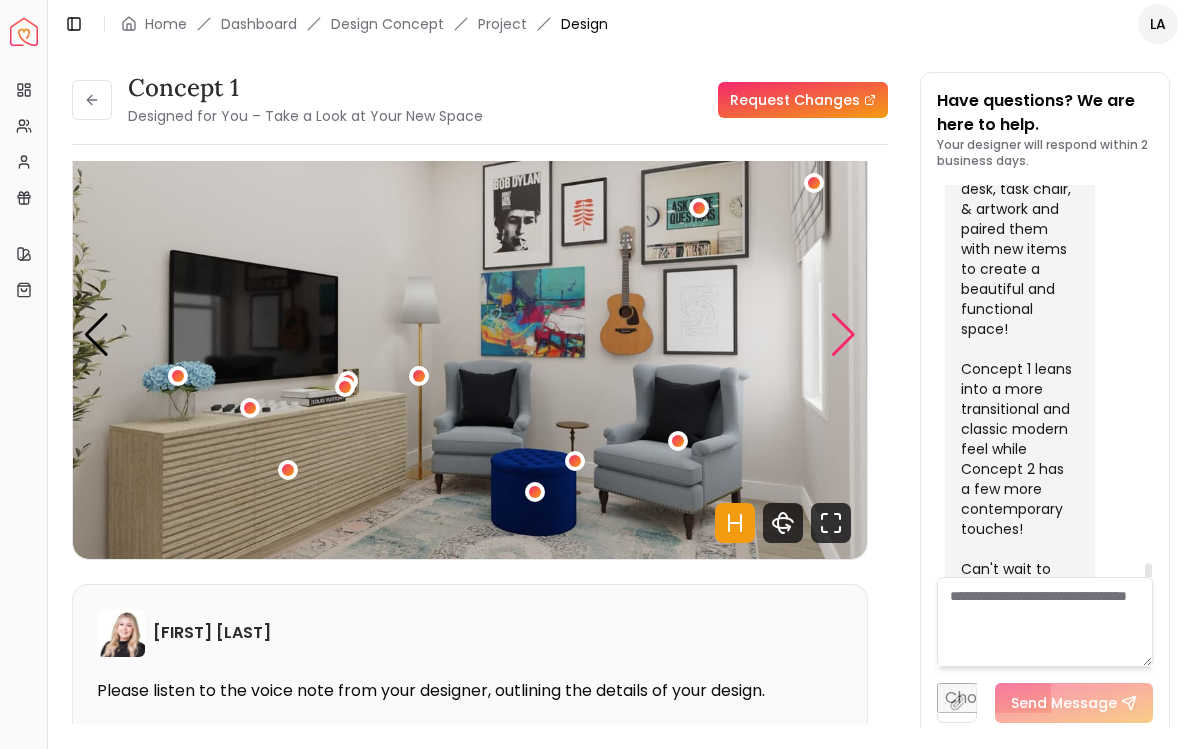 click at bounding box center [843, 335] 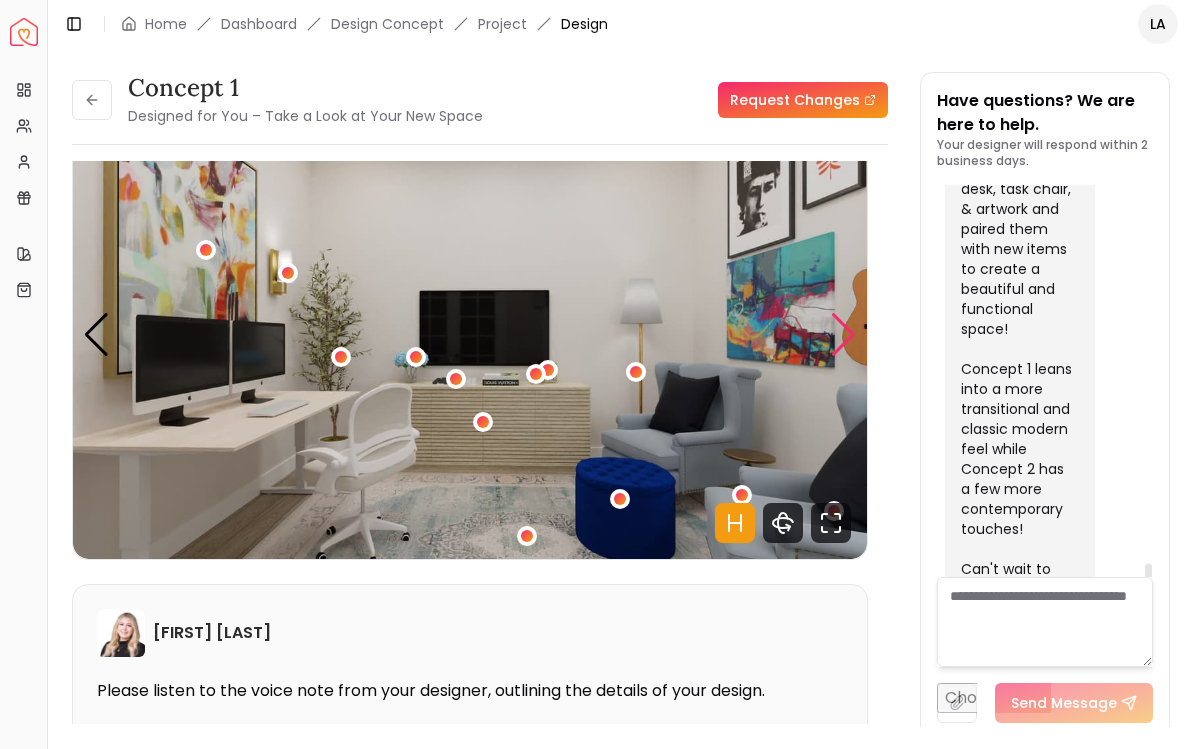 click at bounding box center (843, 335) 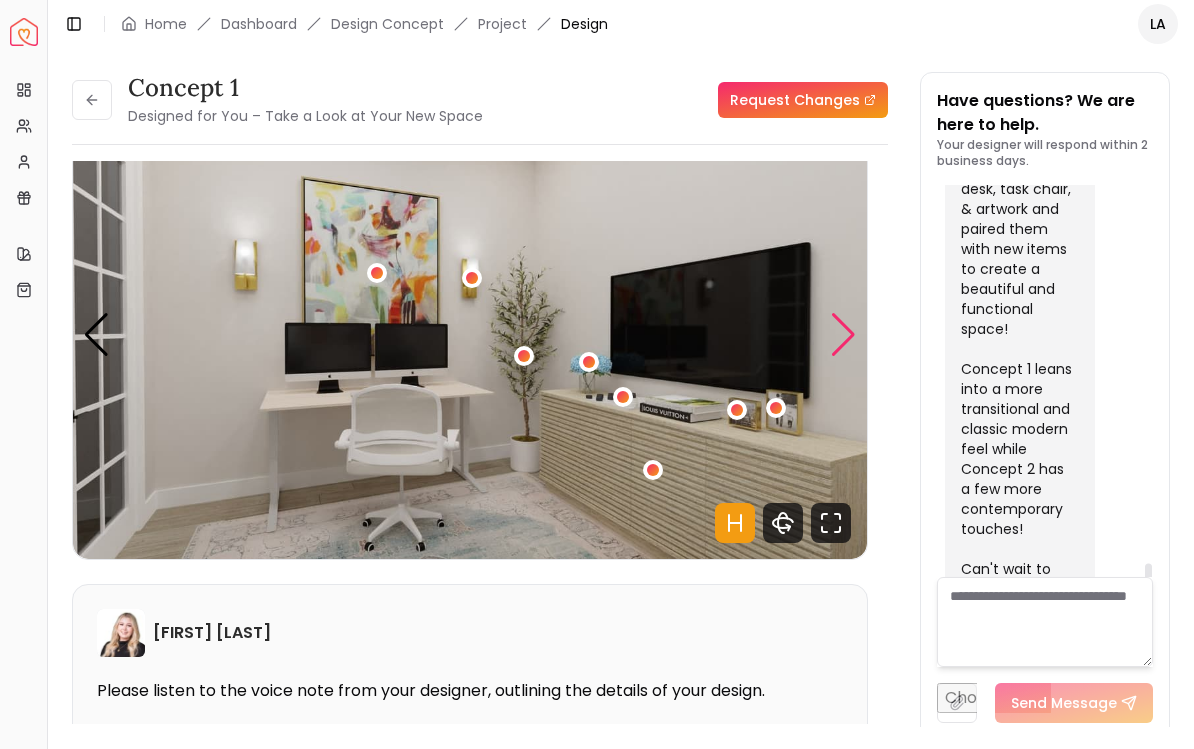 click at bounding box center (843, 335) 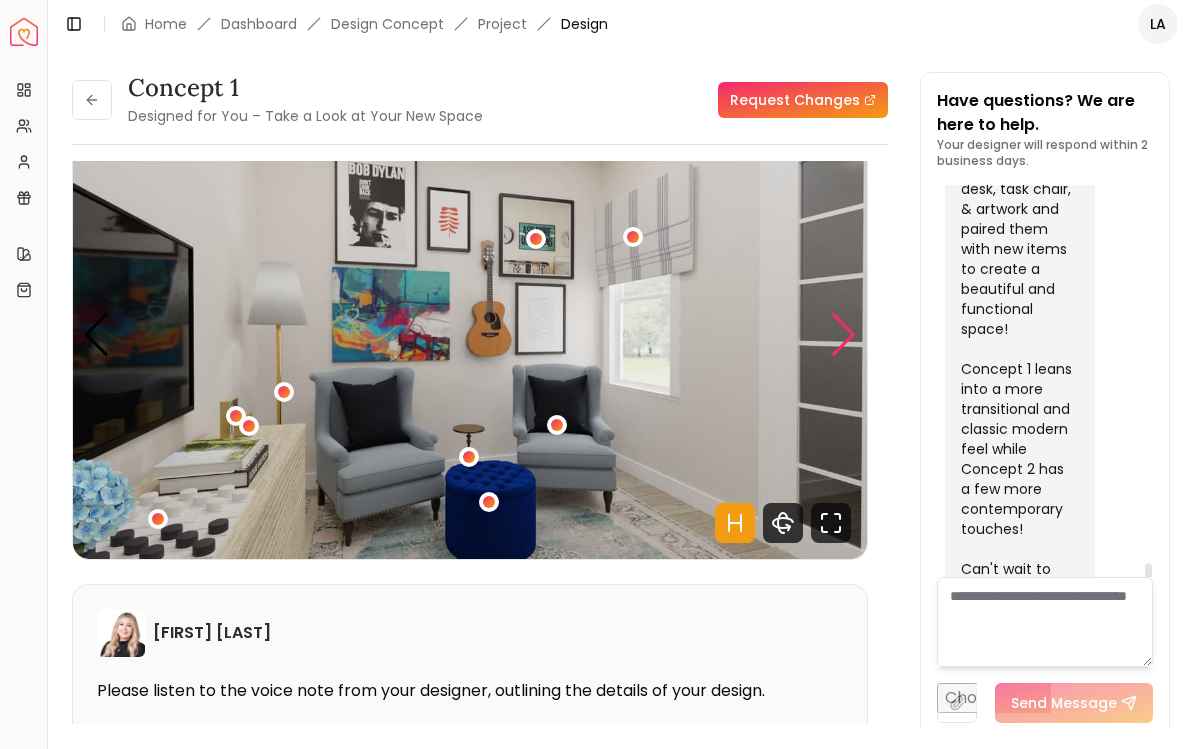click at bounding box center [843, 335] 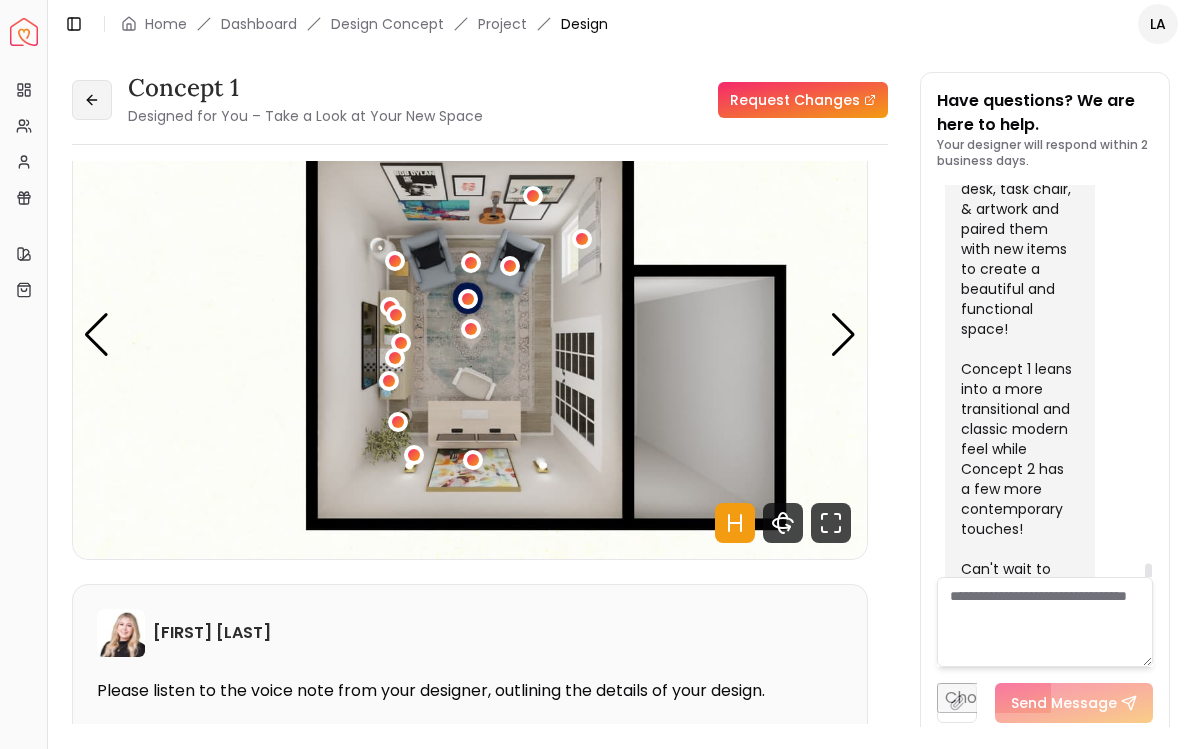 click at bounding box center [92, 100] 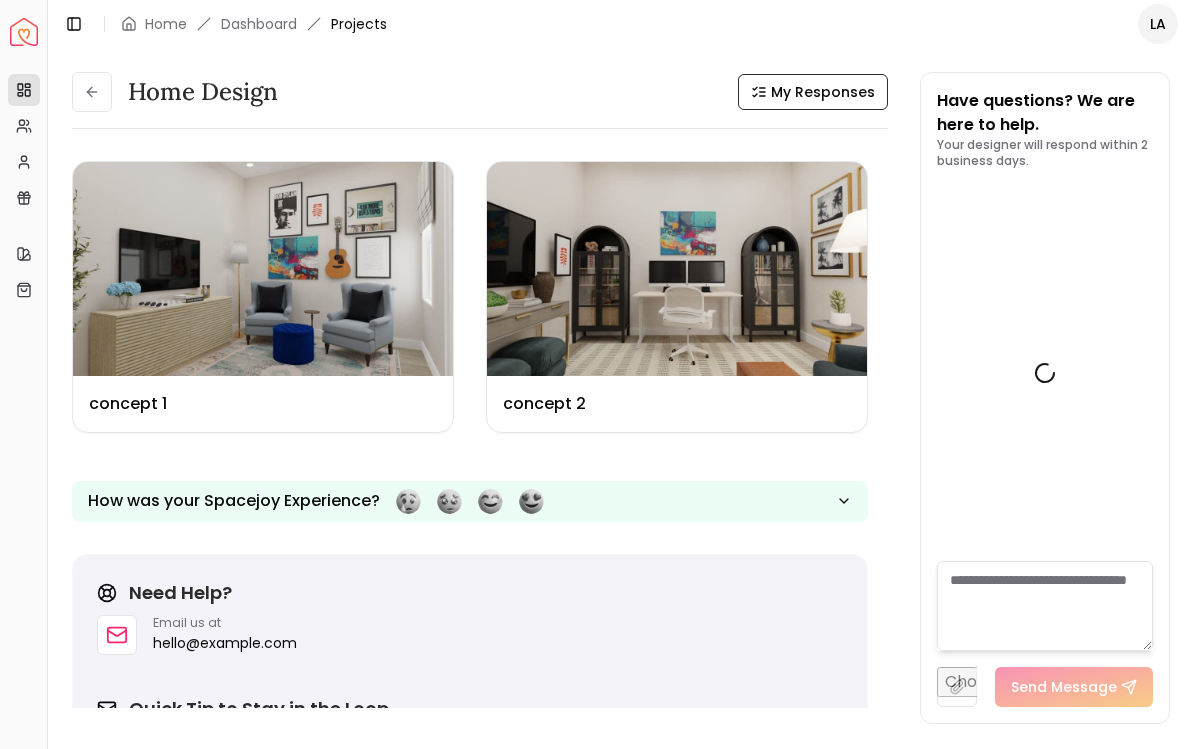 scroll, scrollTop: 3352, scrollLeft: 0, axis: vertical 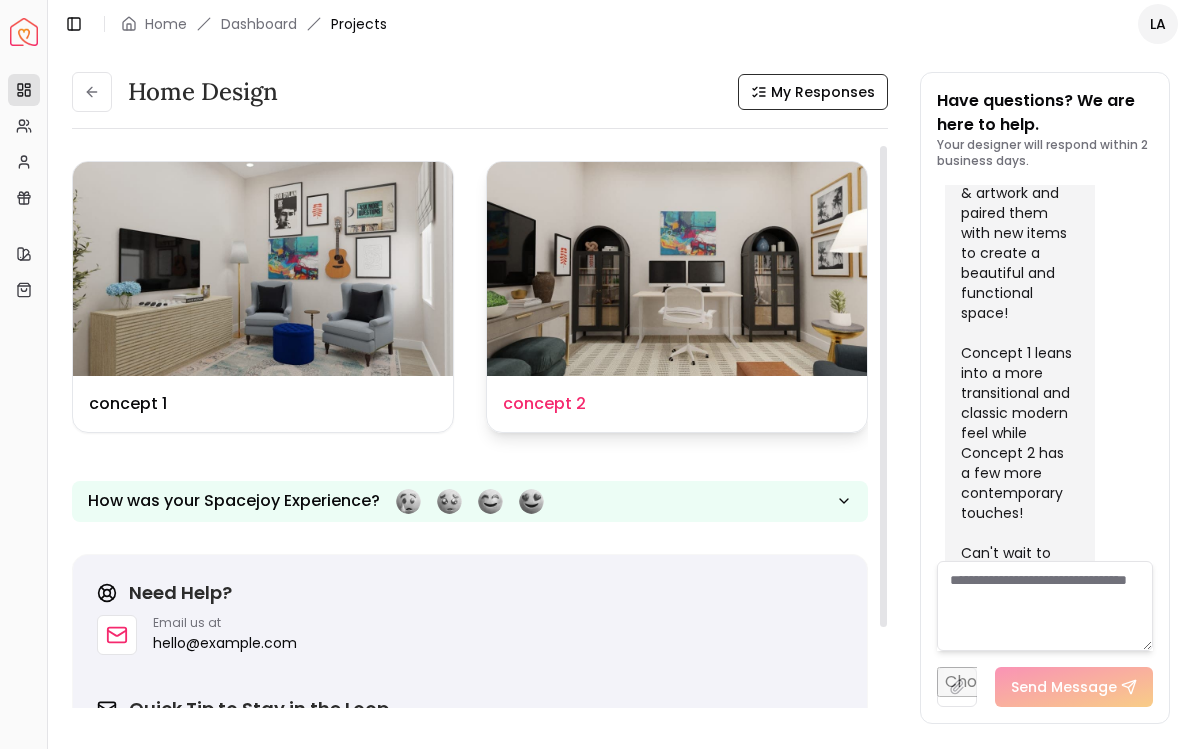 click at bounding box center (677, 269) 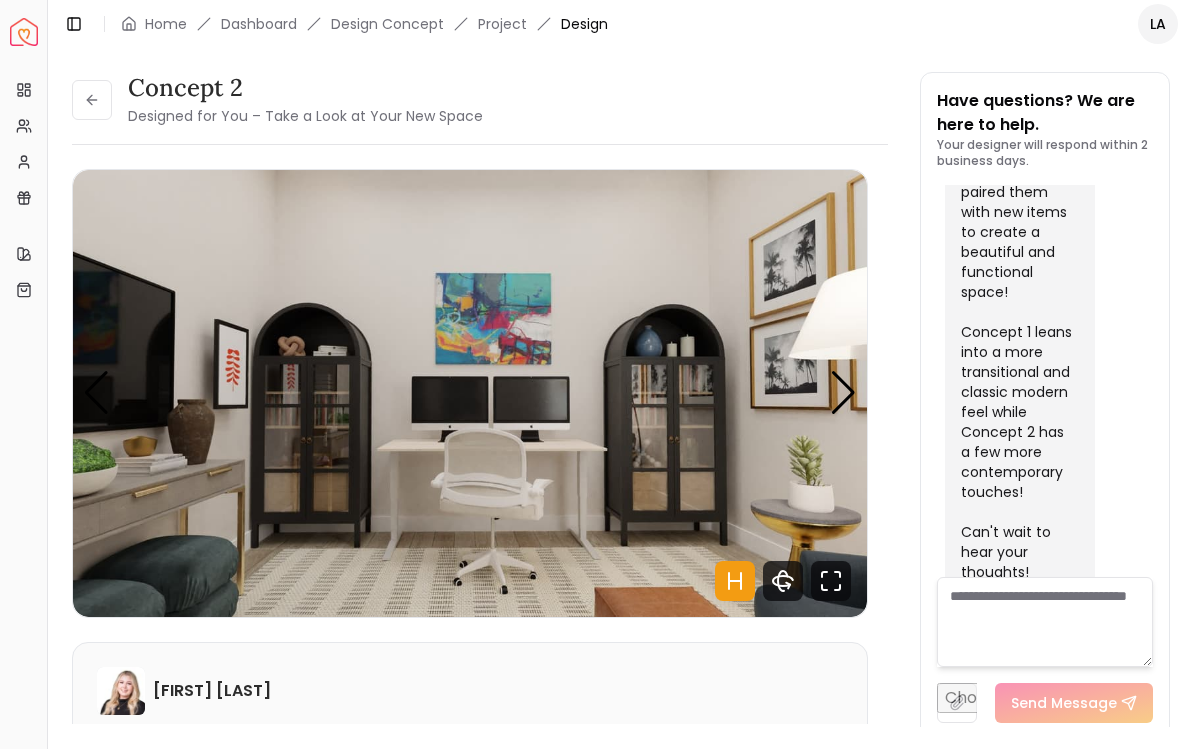 scroll, scrollTop: 3336, scrollLeft: 0, axis: vertical 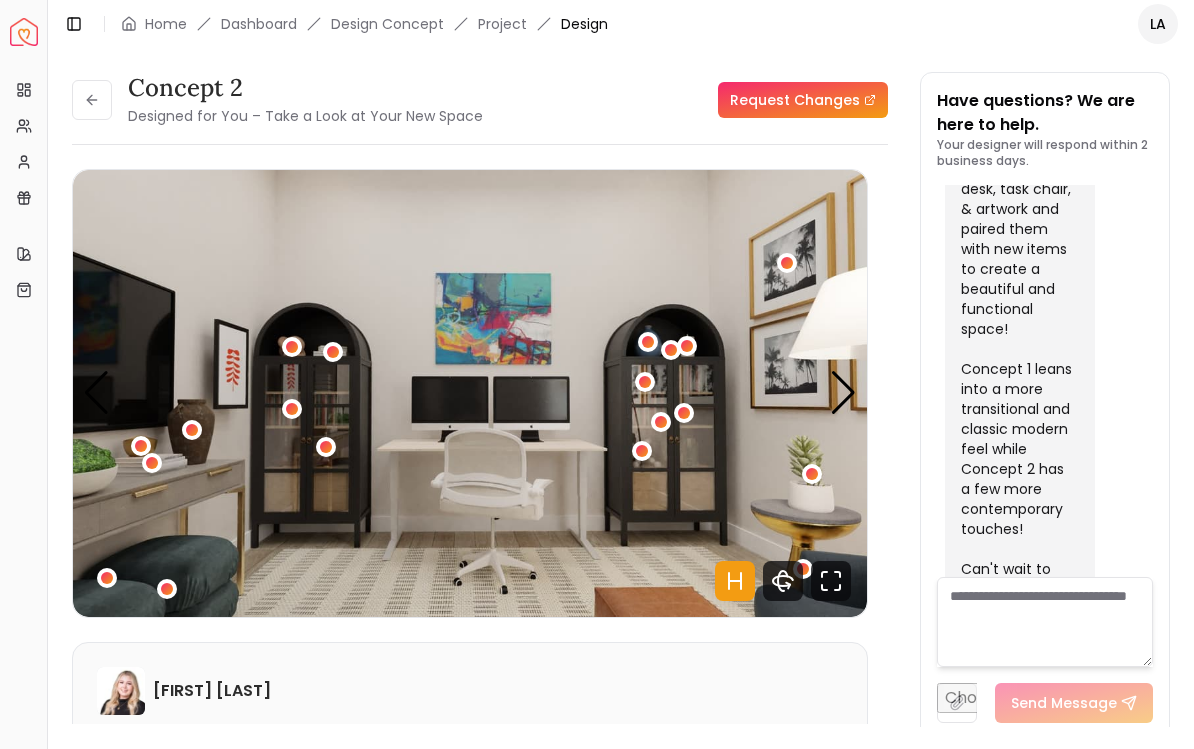 click at bounding box center (843, 393) 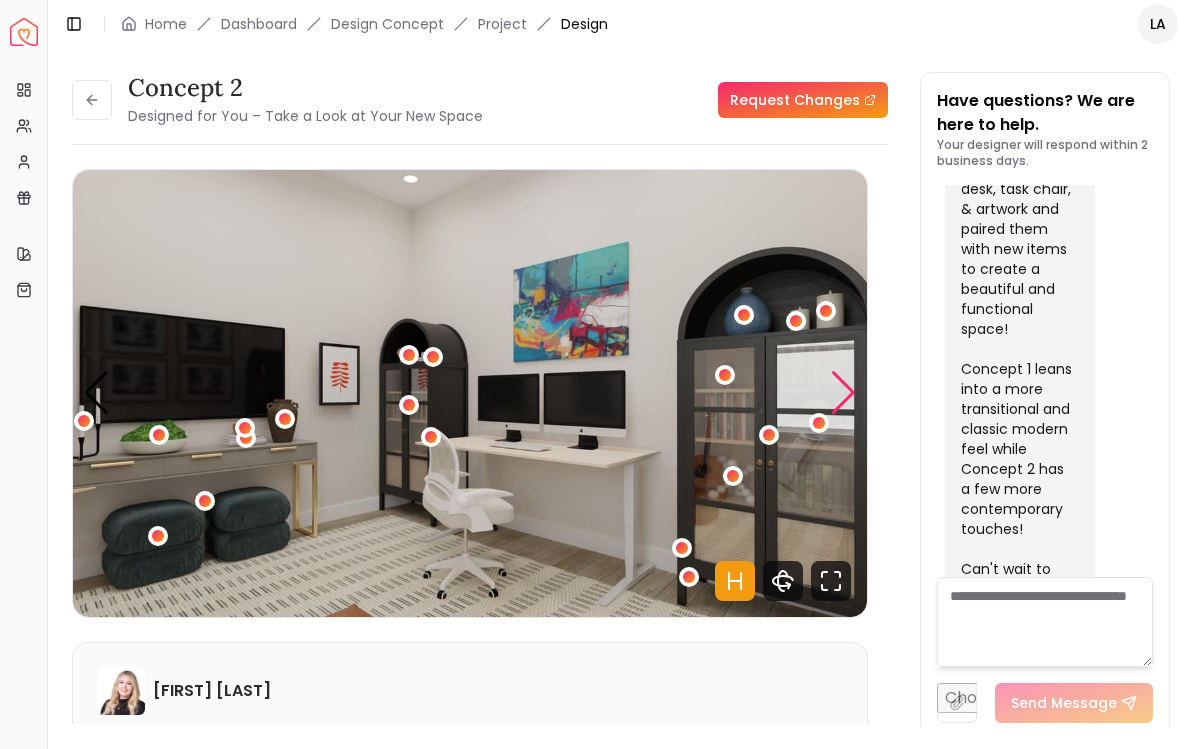 click at bounding box center (843, 393) 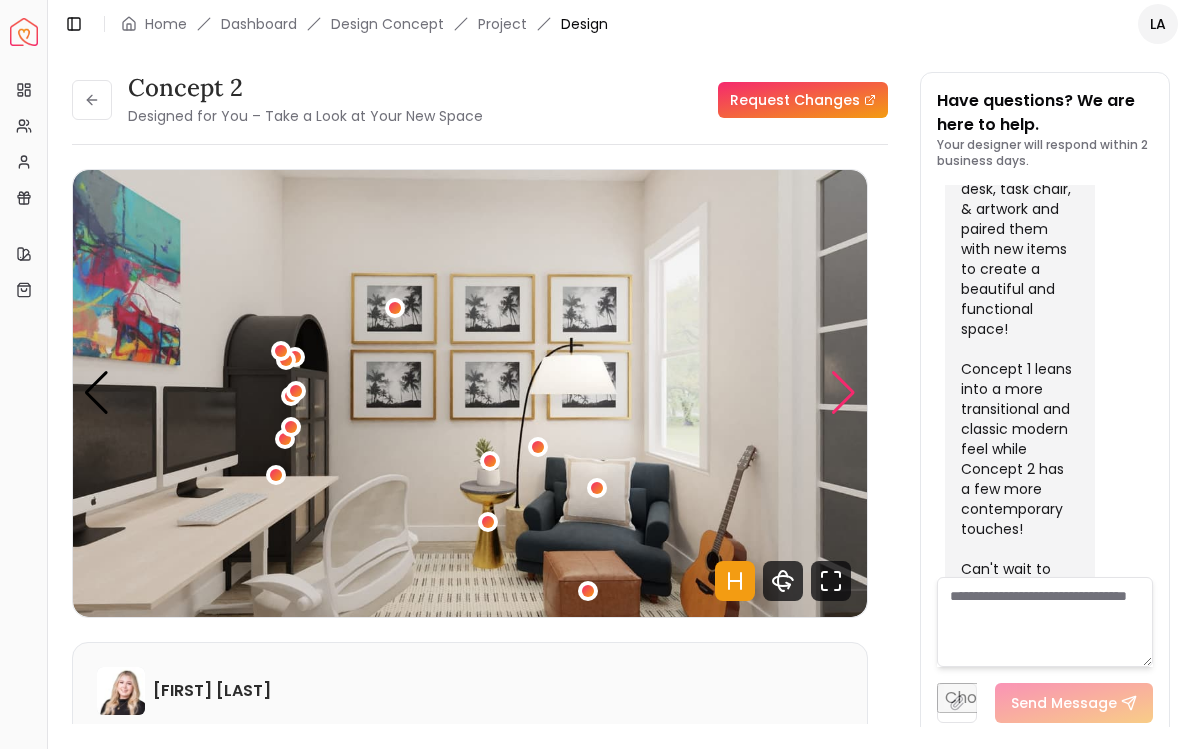 click at bounding box center [843, 393] 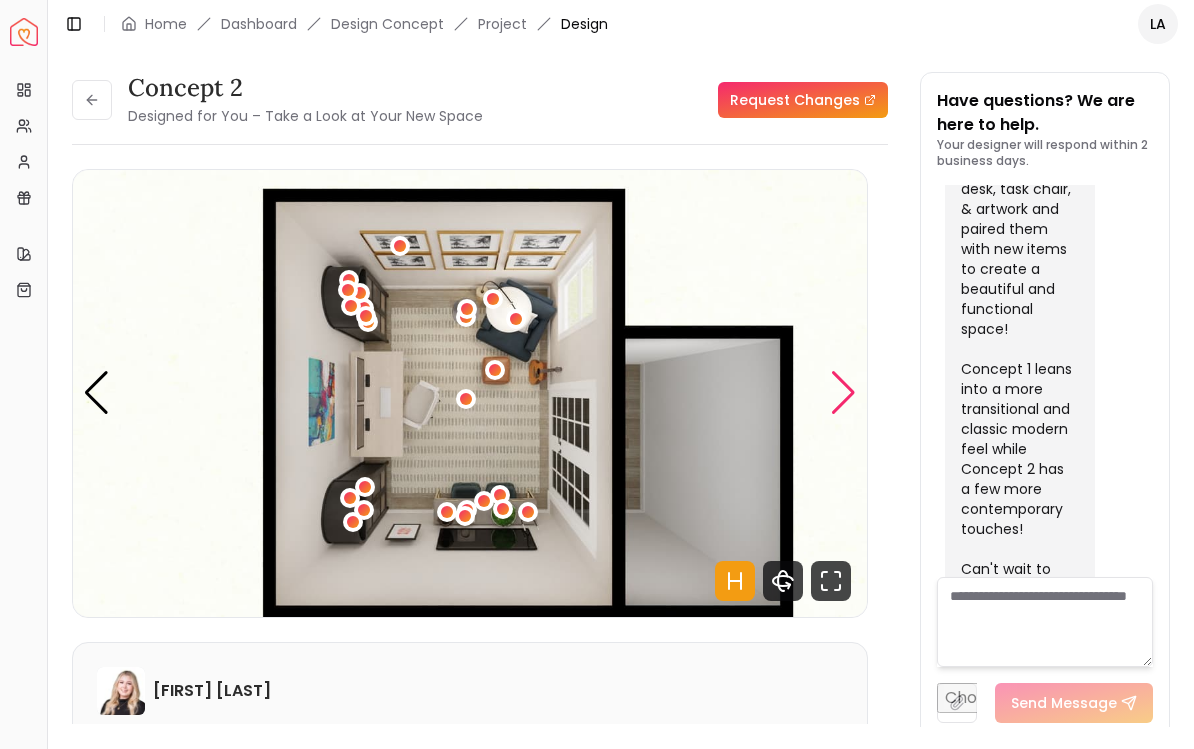 click at bounding box center (843, 393) 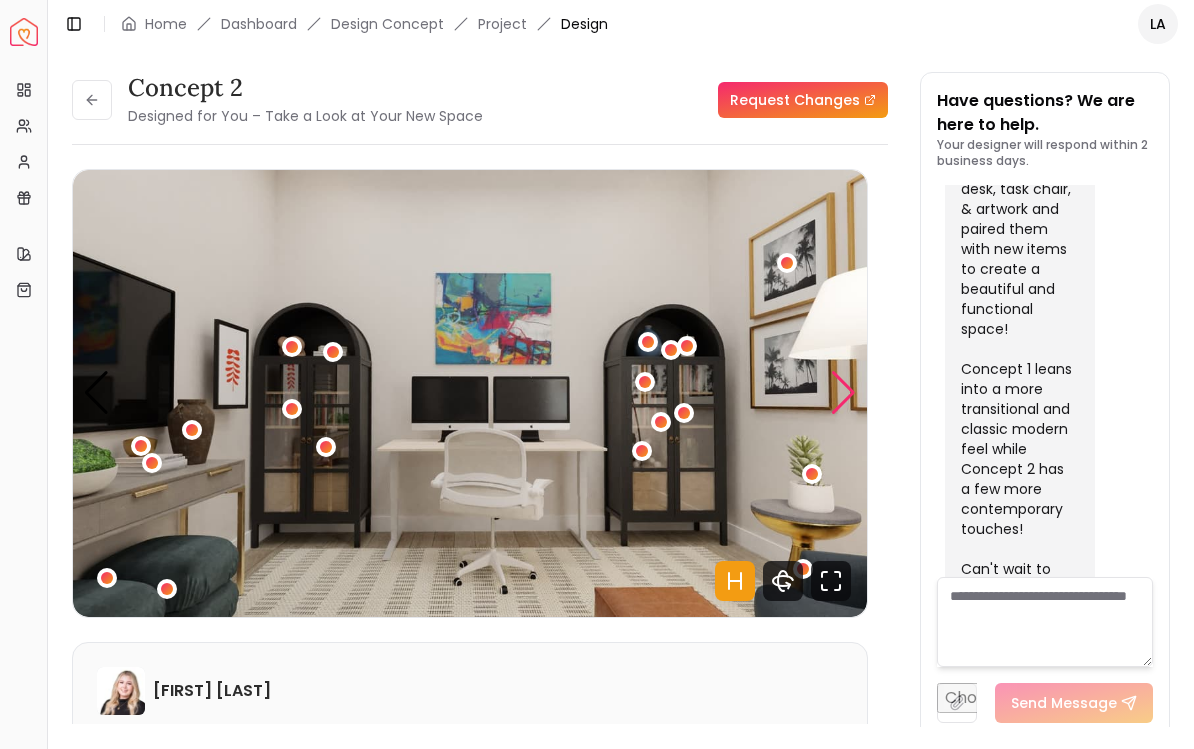 click at bounding box center (843, 393) 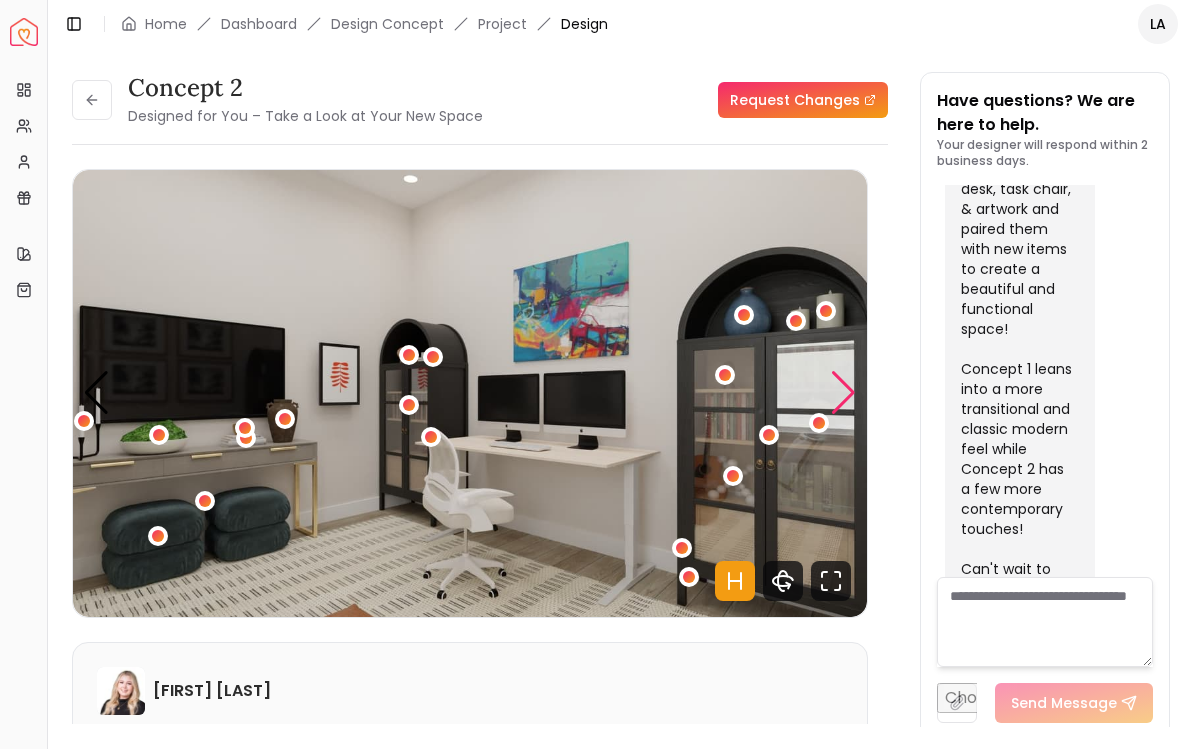 click at bounding box center [843, 393] 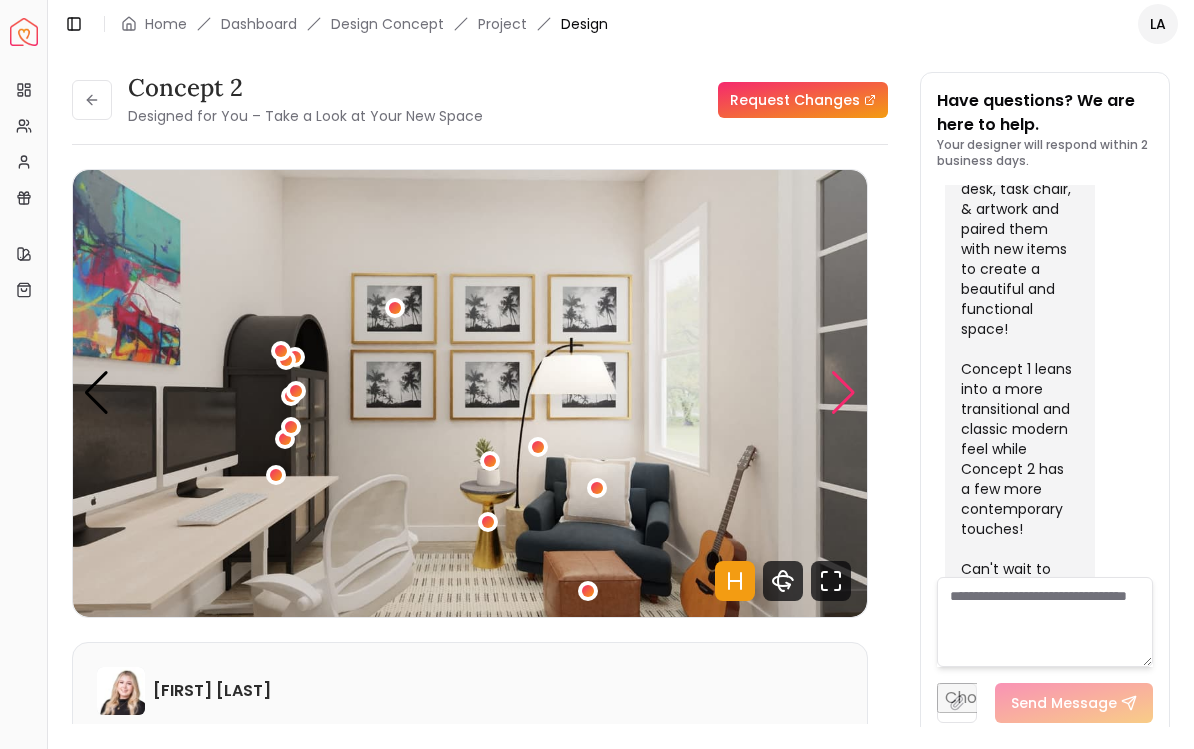 click at bounding box center [538, 447] 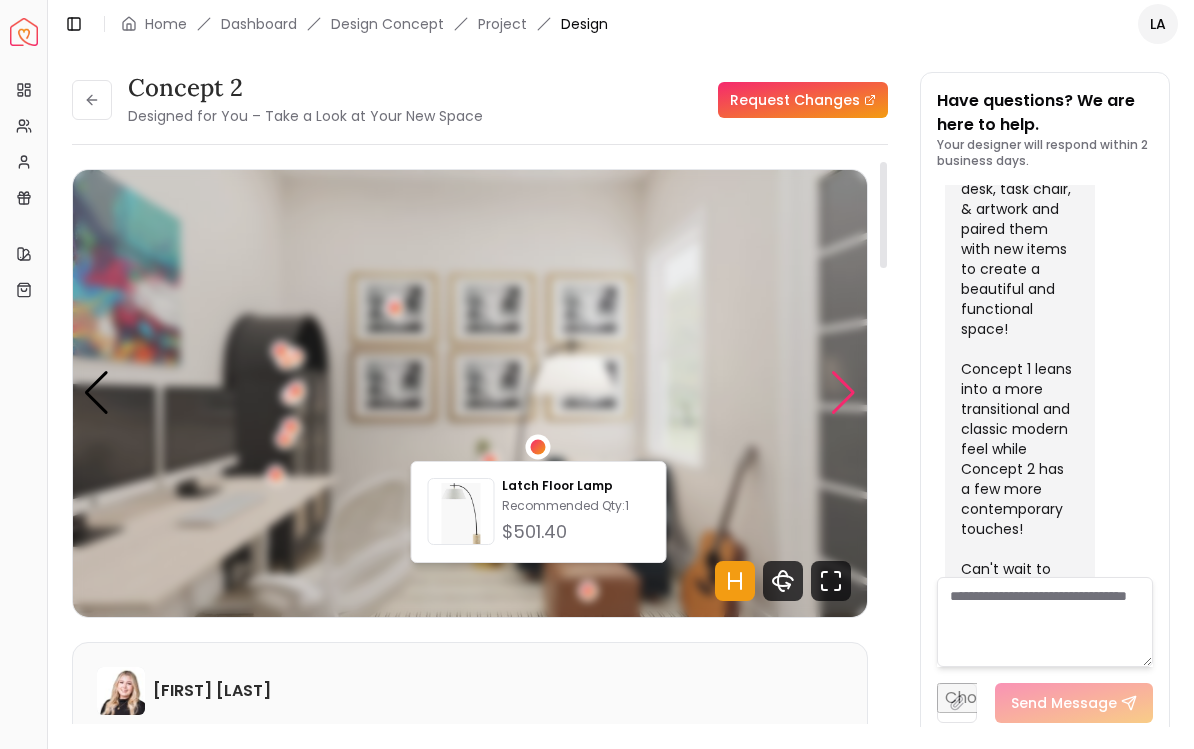 click at bounding box center [470, 393] 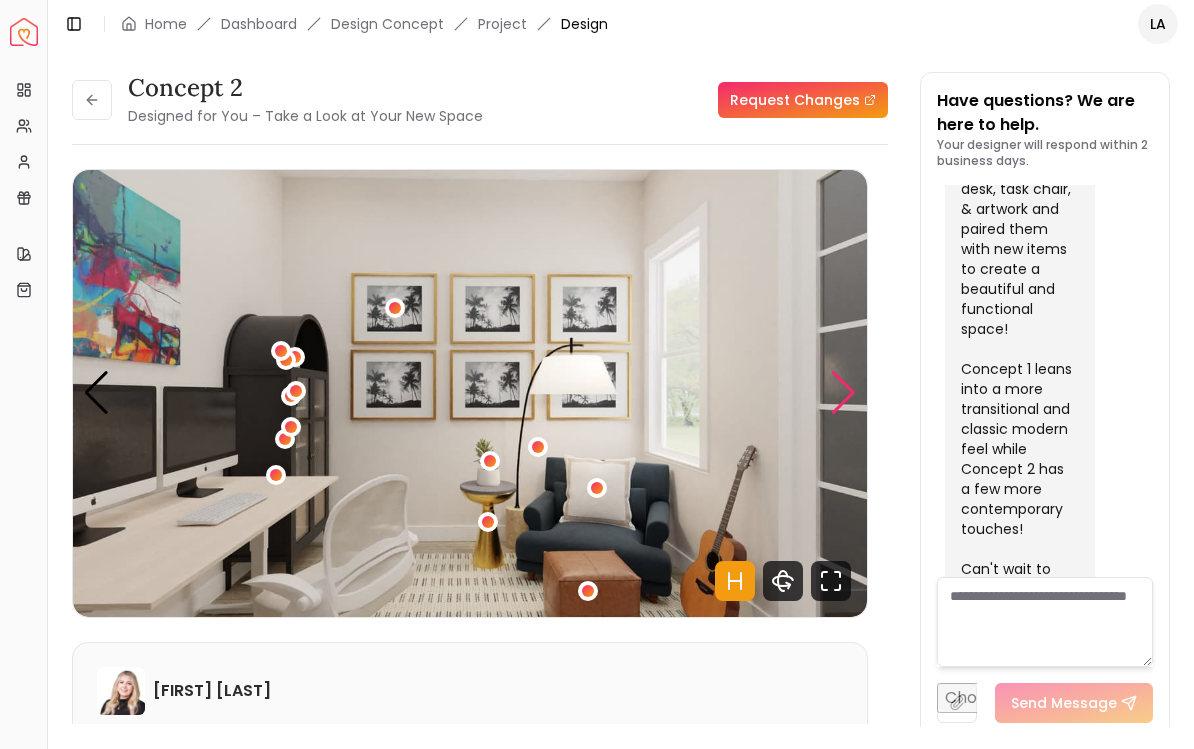 click at bounding box center [470, 393] 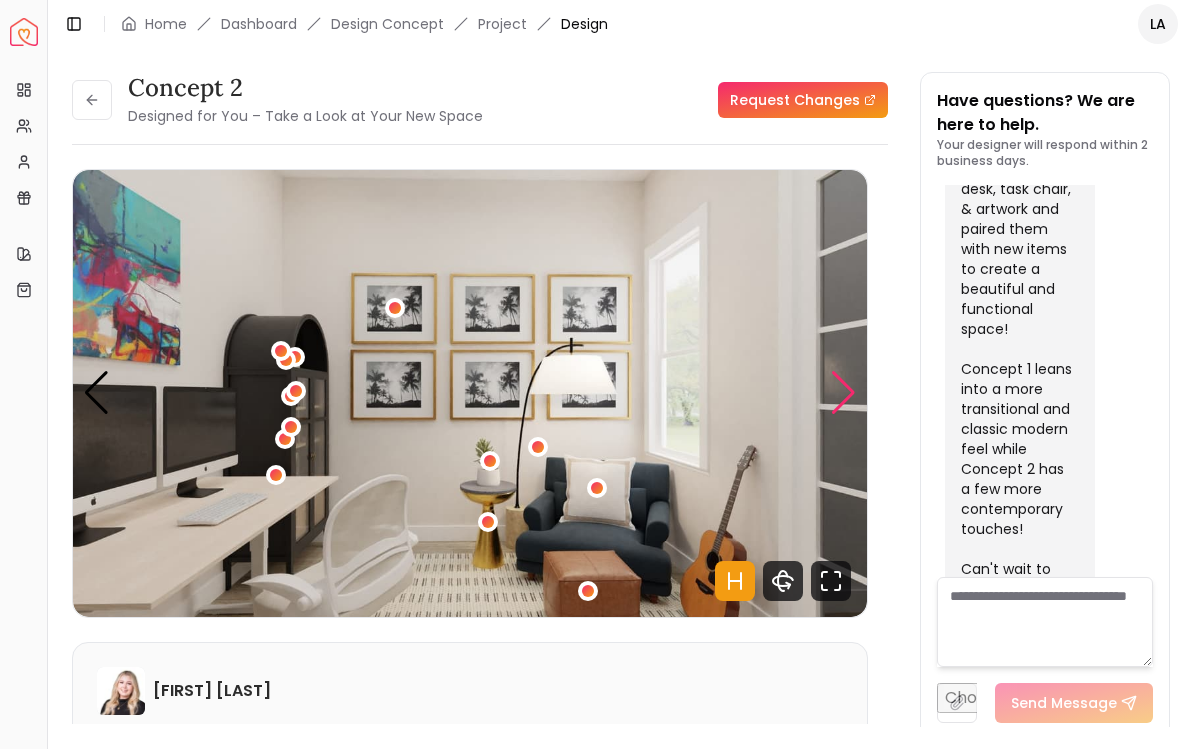 click at bounding box center (597, 488) 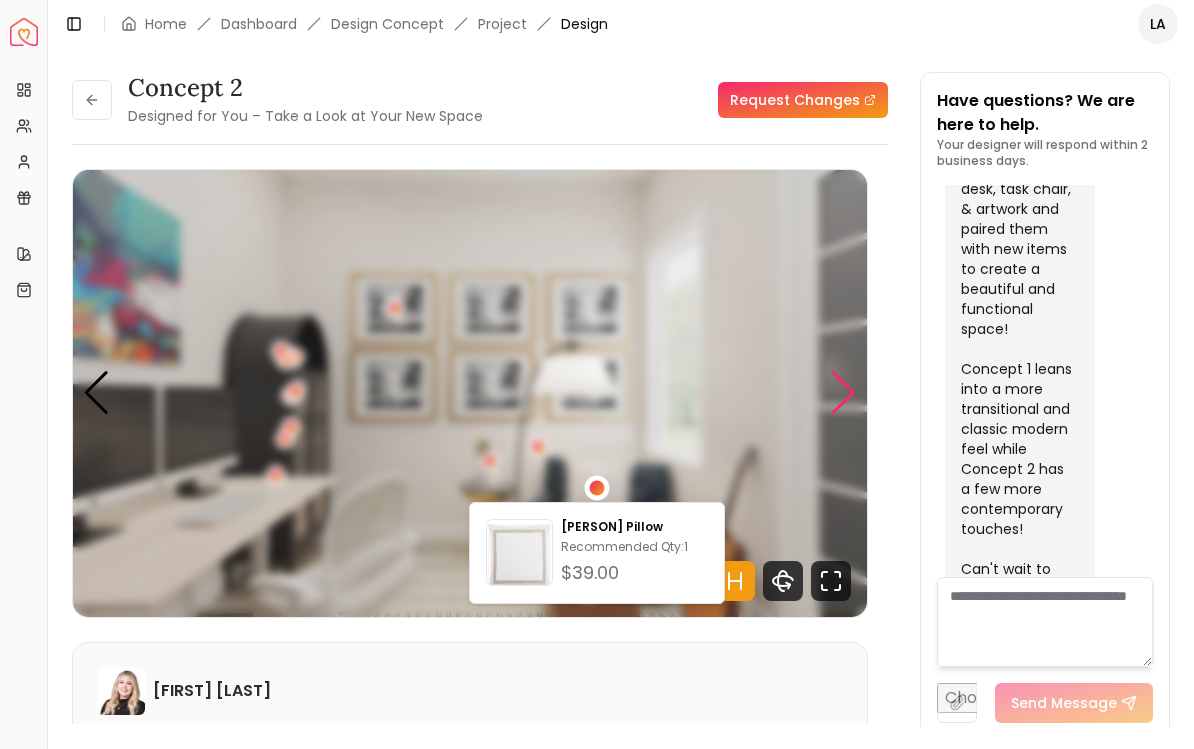 click at bounding box center [470, 393] 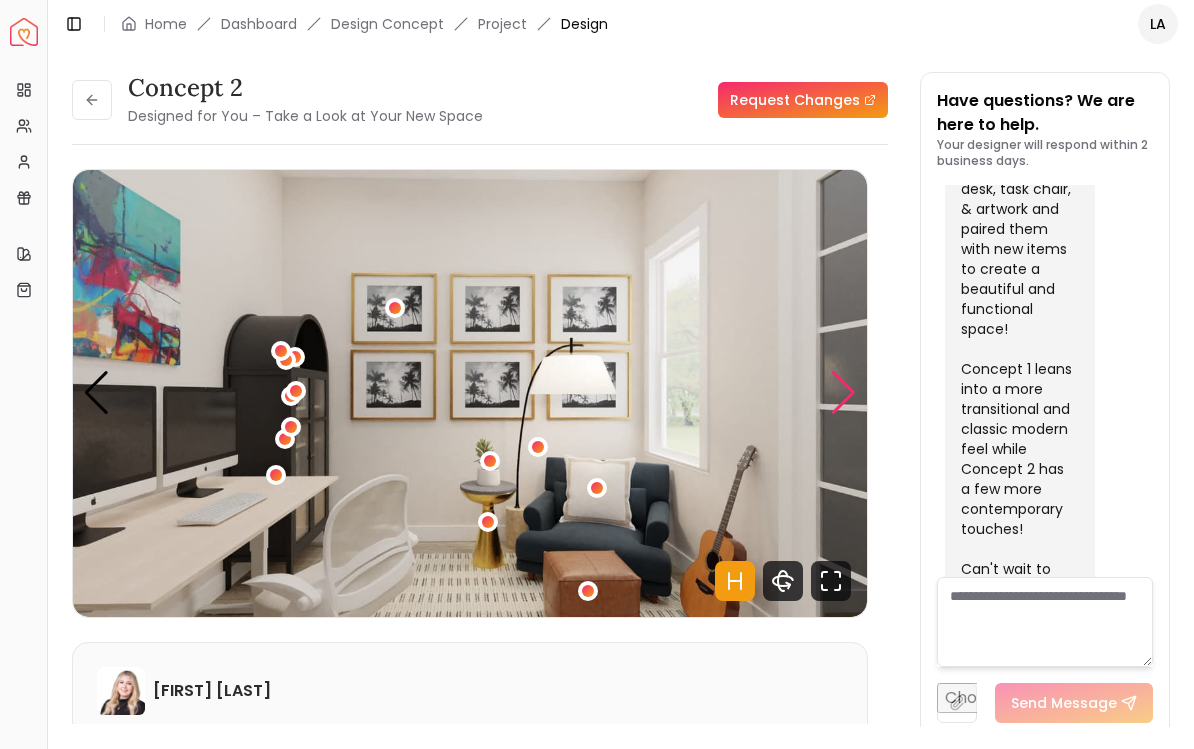 click at bounding box center (588, 591) 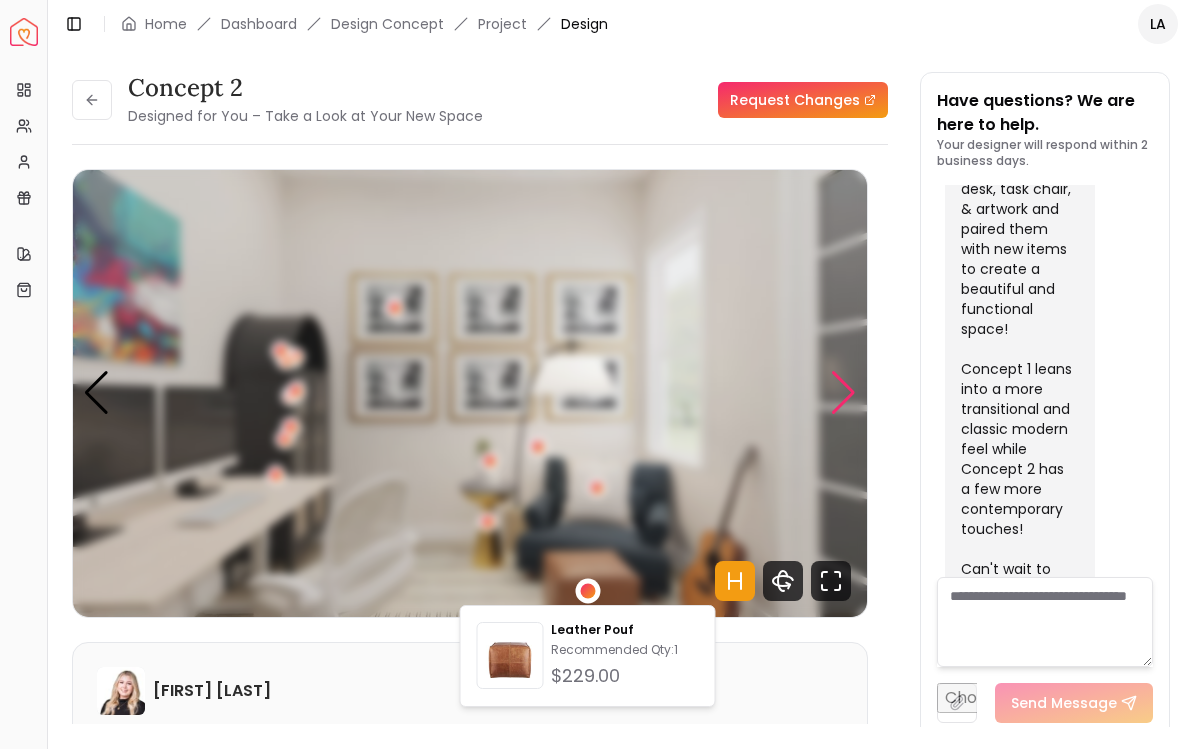 click at bounding box center [470, 393] 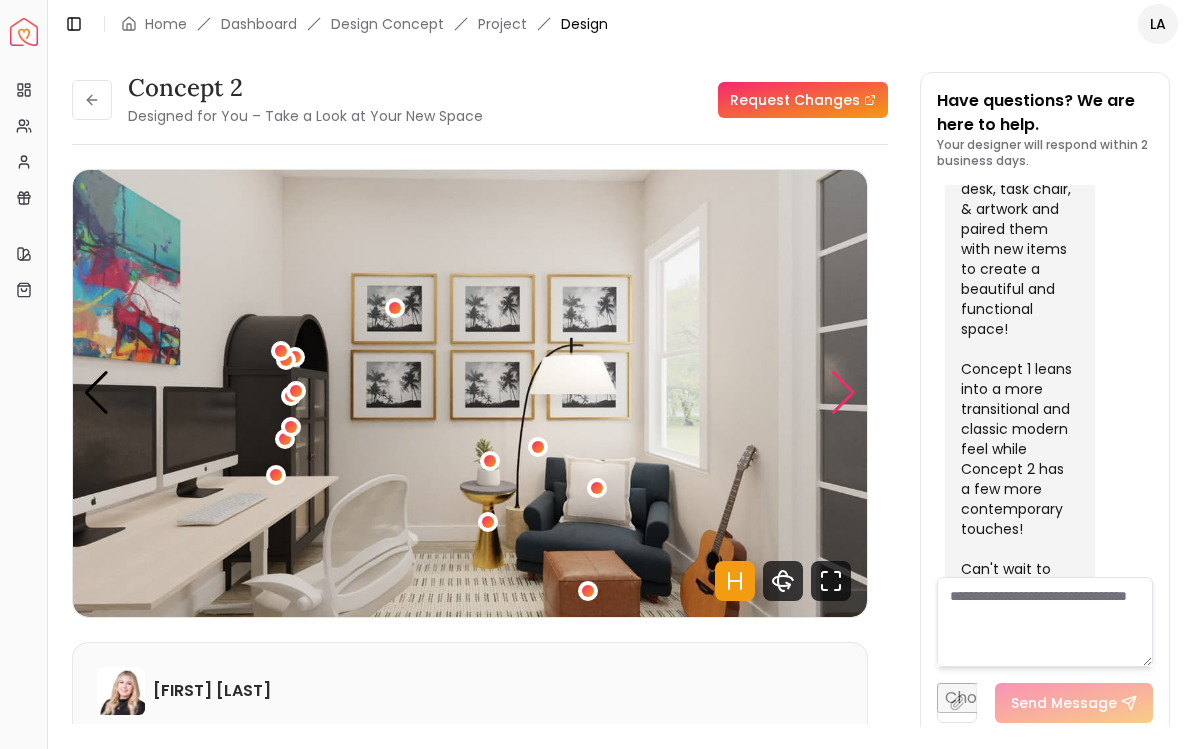 click at bounding box center [395, 308] 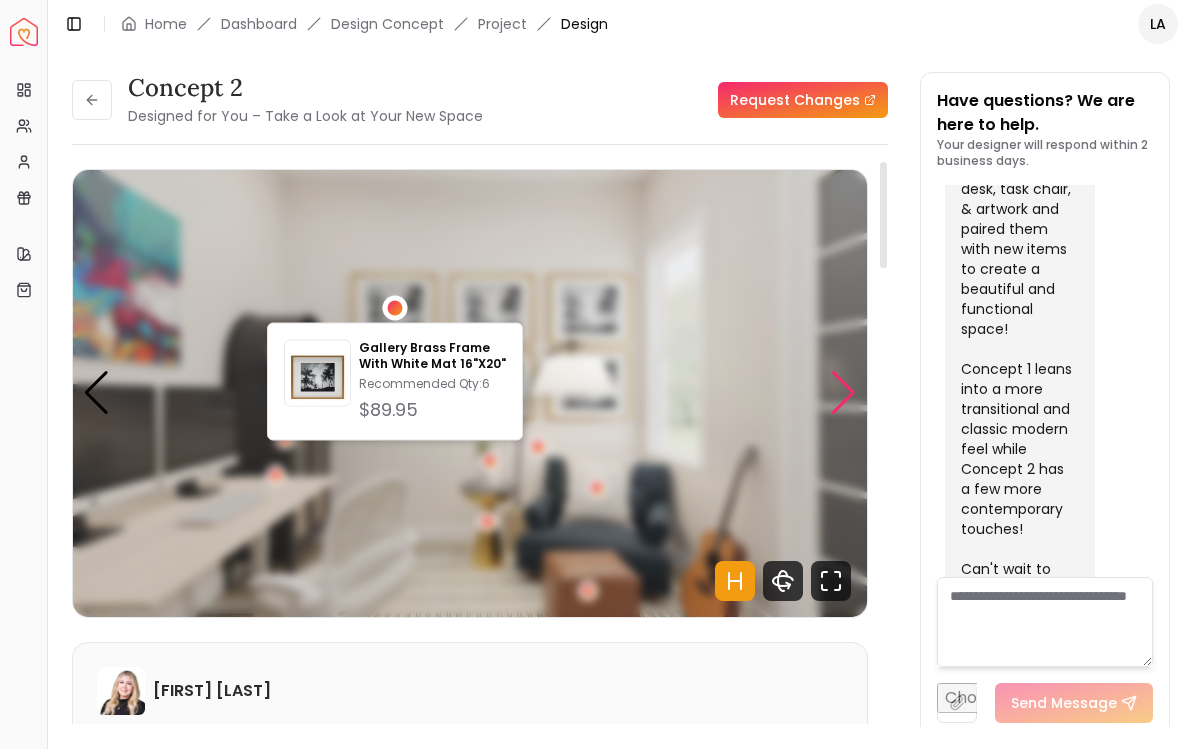 click at bounding box center [470, 393] 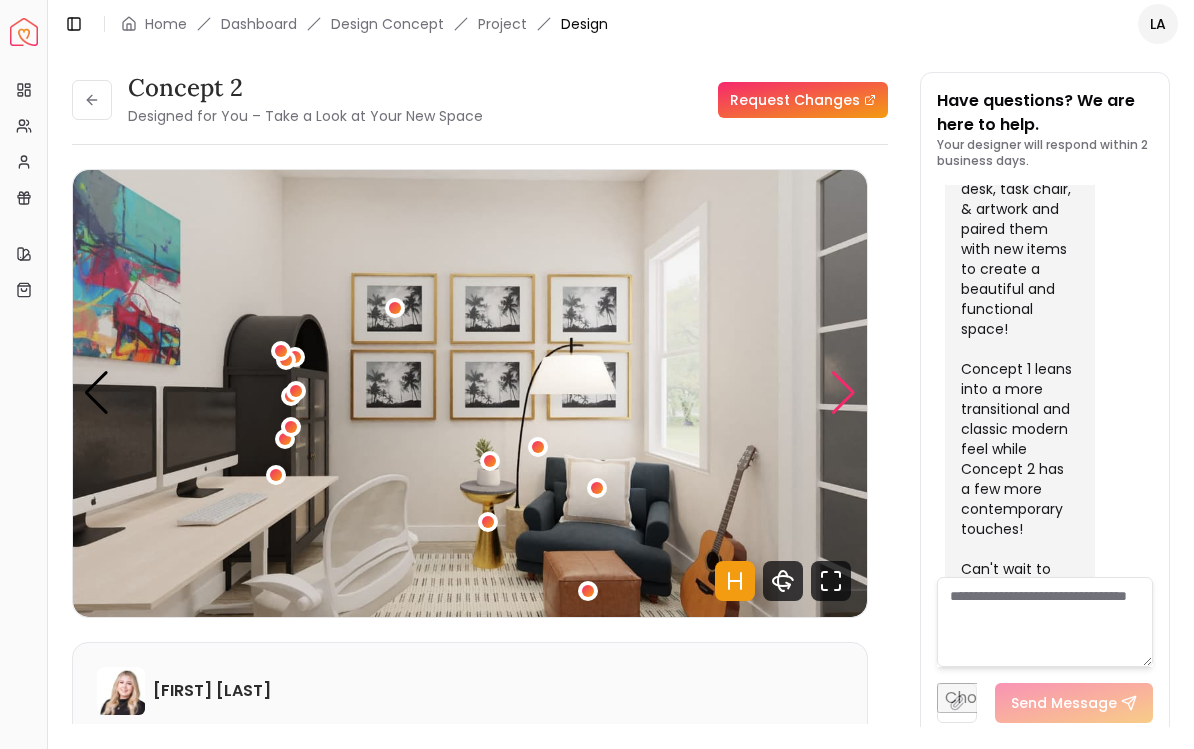 click at bounding box center [470, 393] 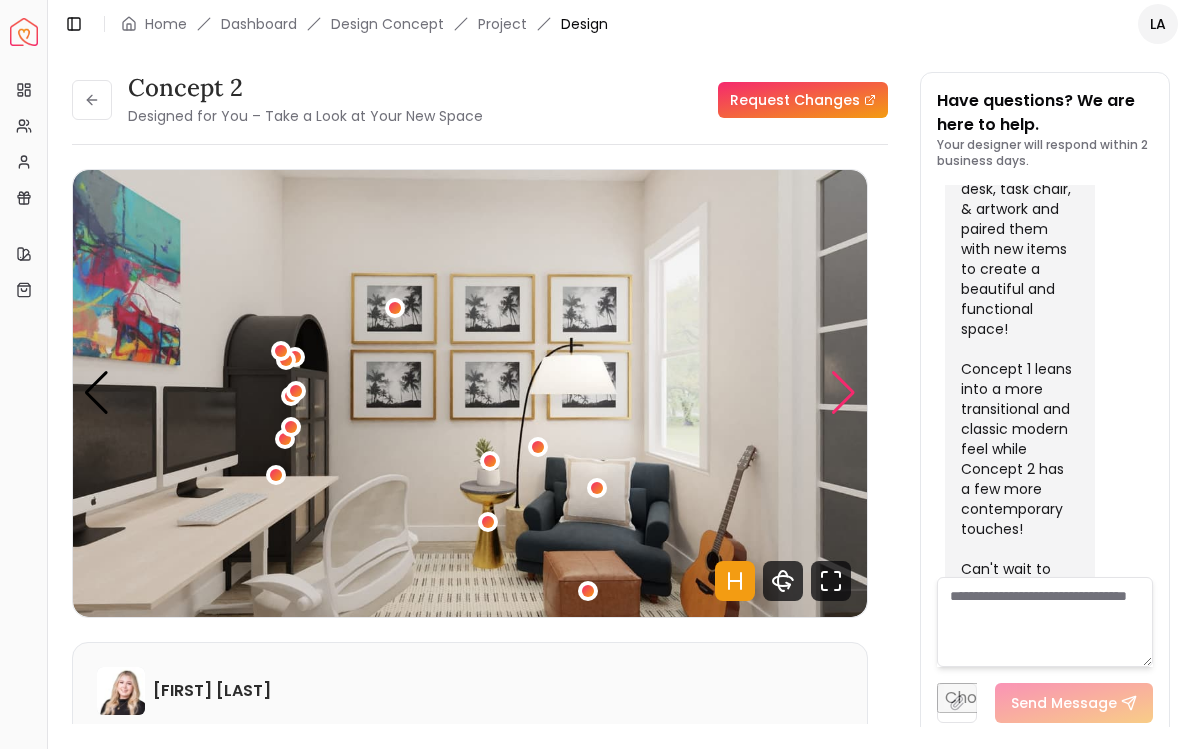 click at bounding box center [843, 393] 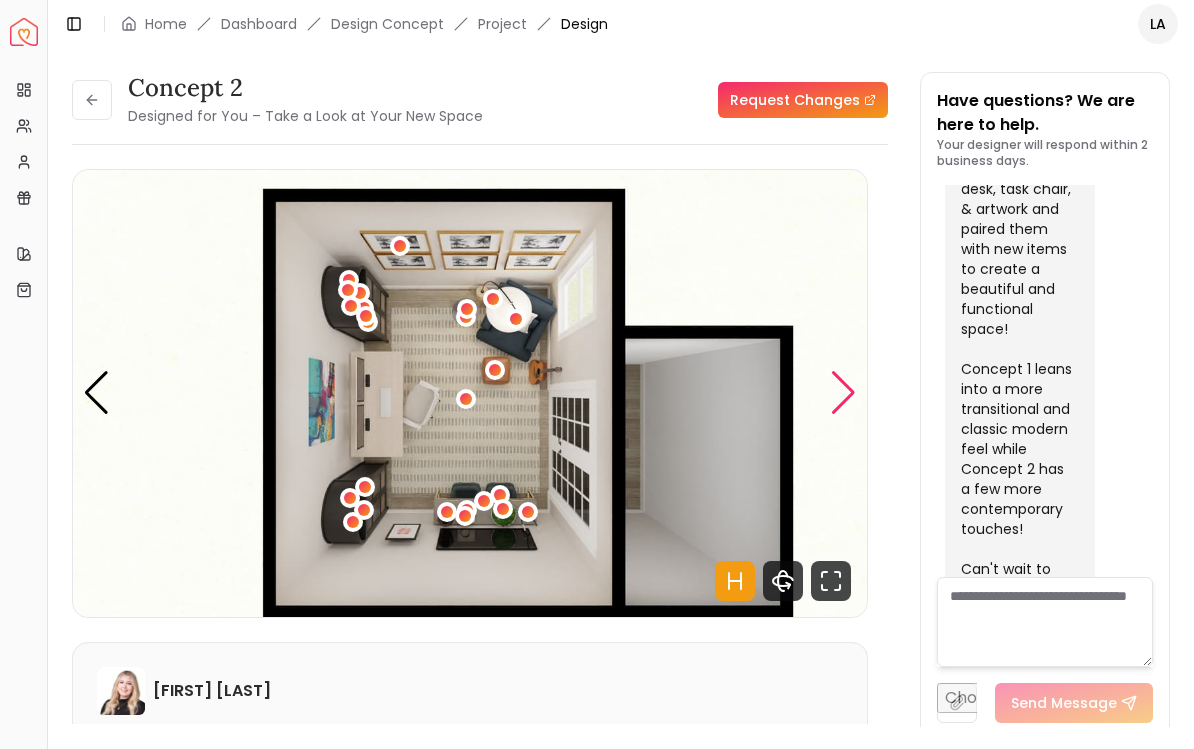 click at bounding box center (843, 393) 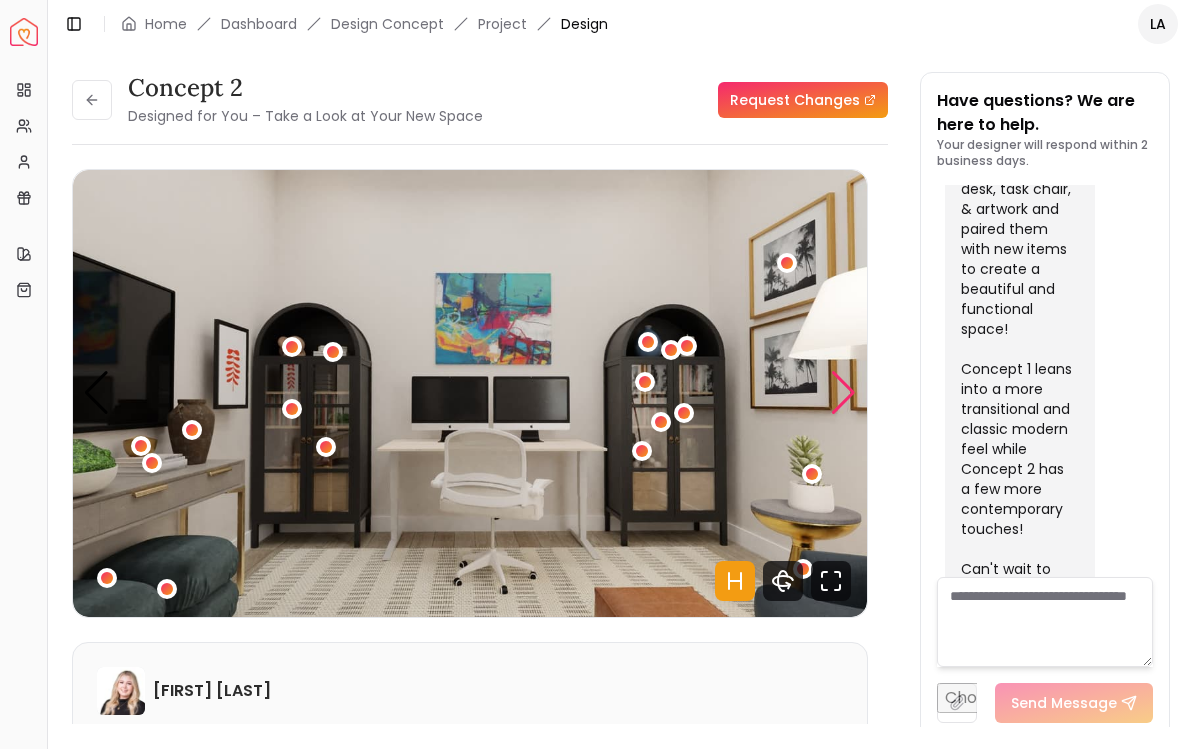 click at bounding box center (107, 578) 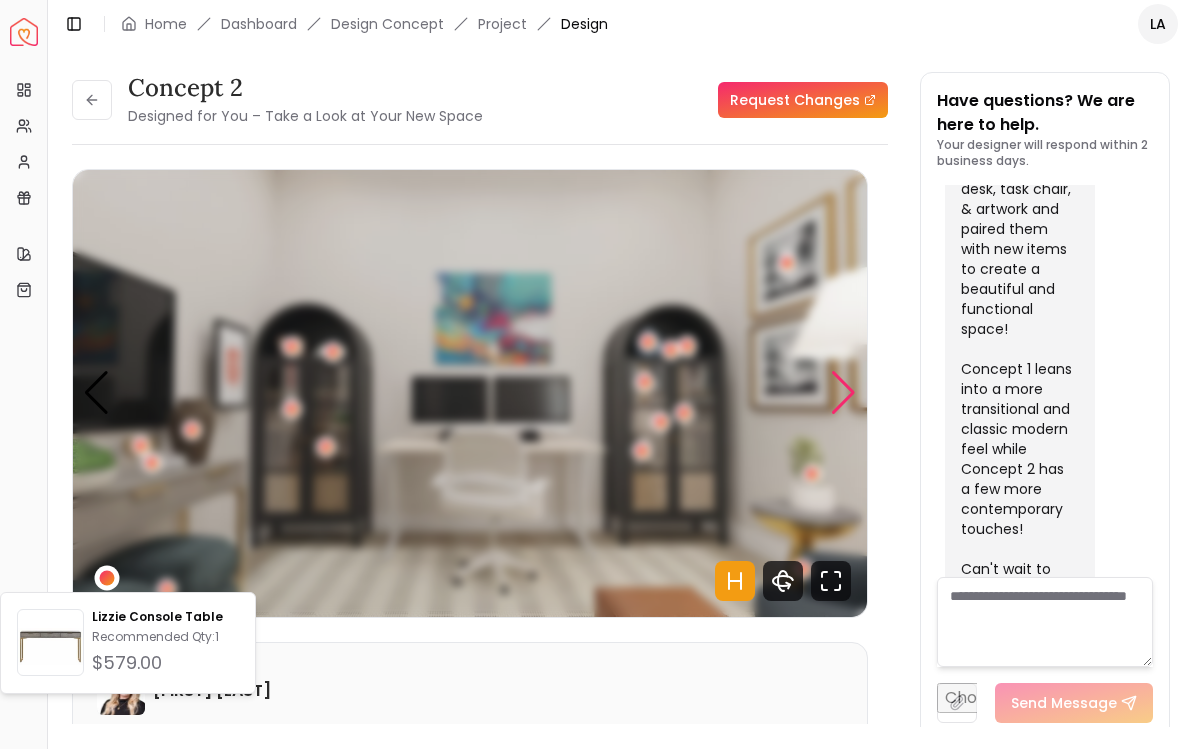 click at bounding box center (470, 393) 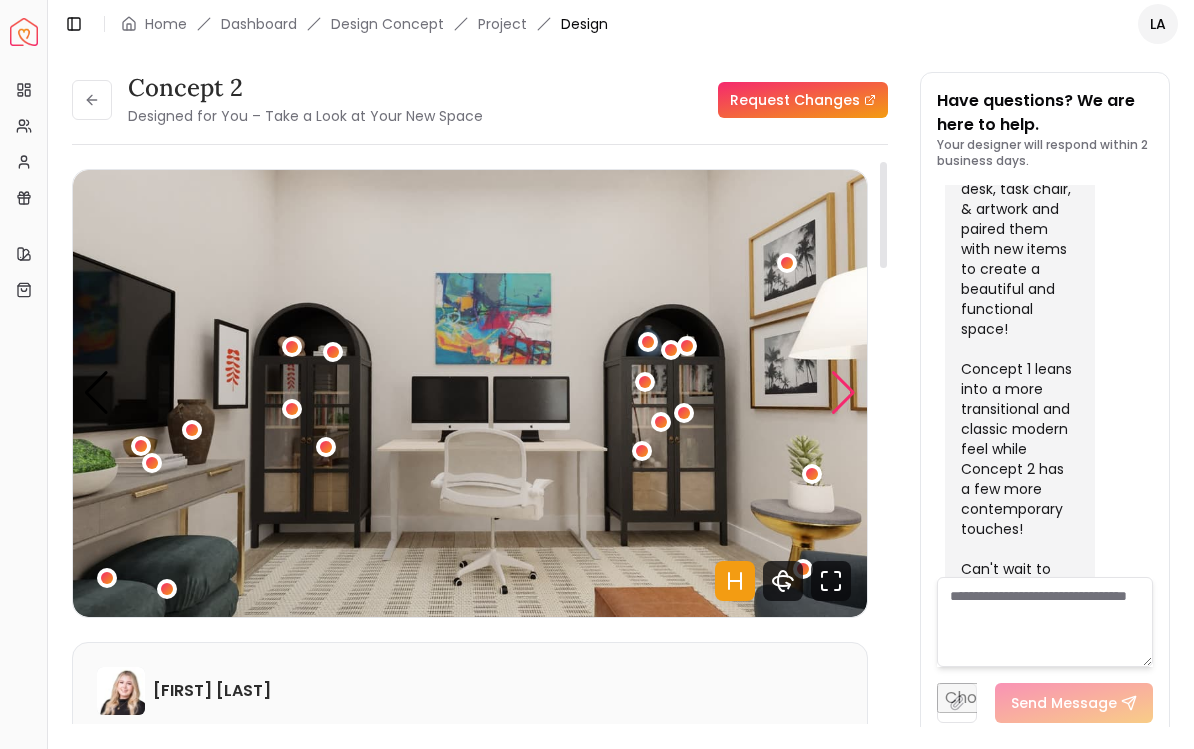 click at bounding box center [167, 589] 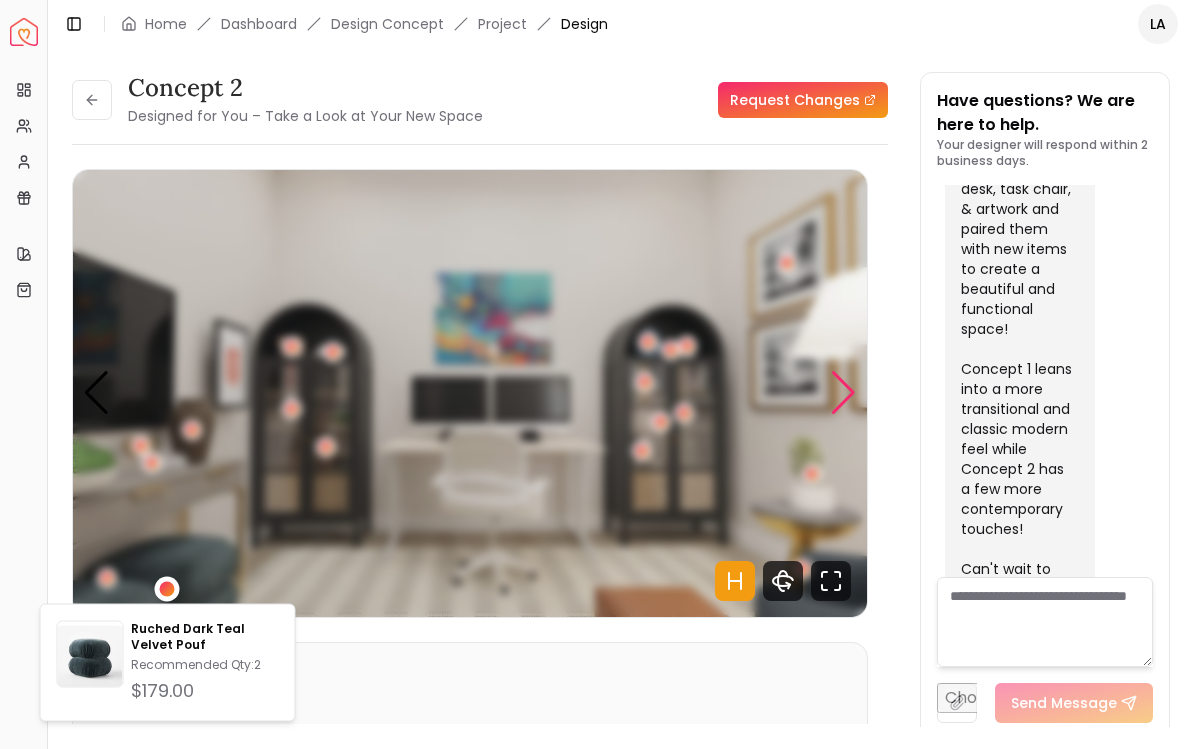 click at bounding box center (843, 393) 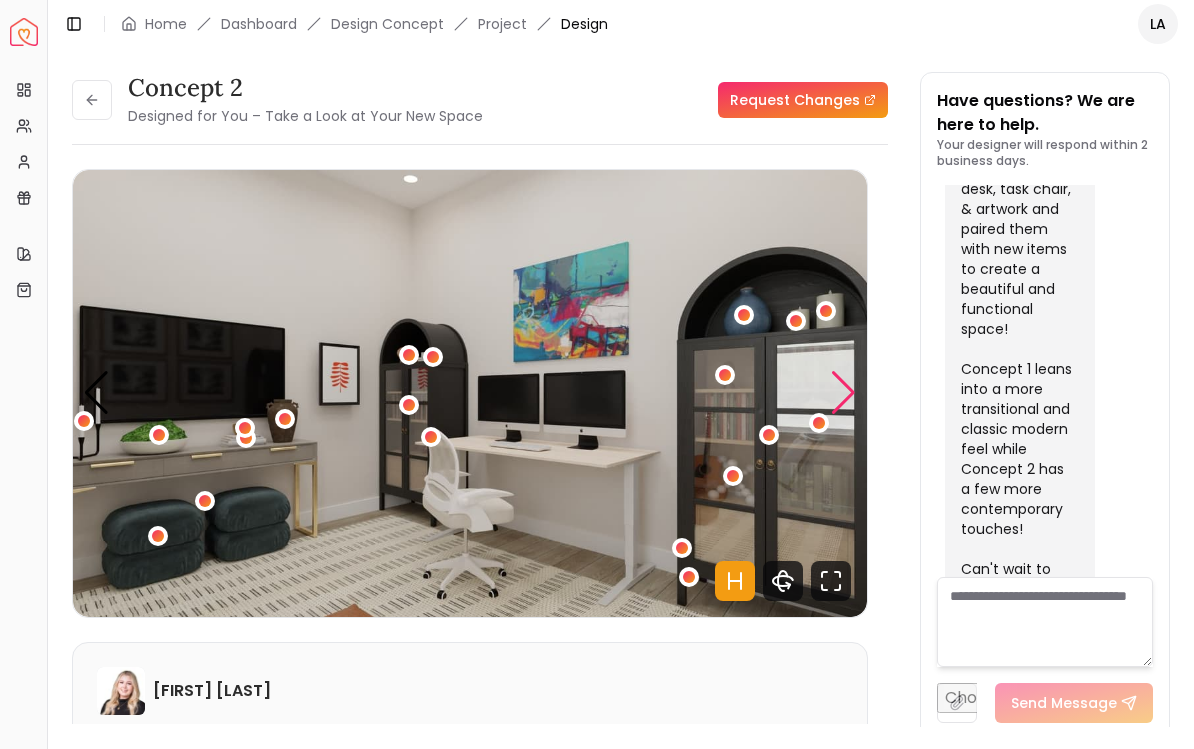 click at bounding box center [843, 393] 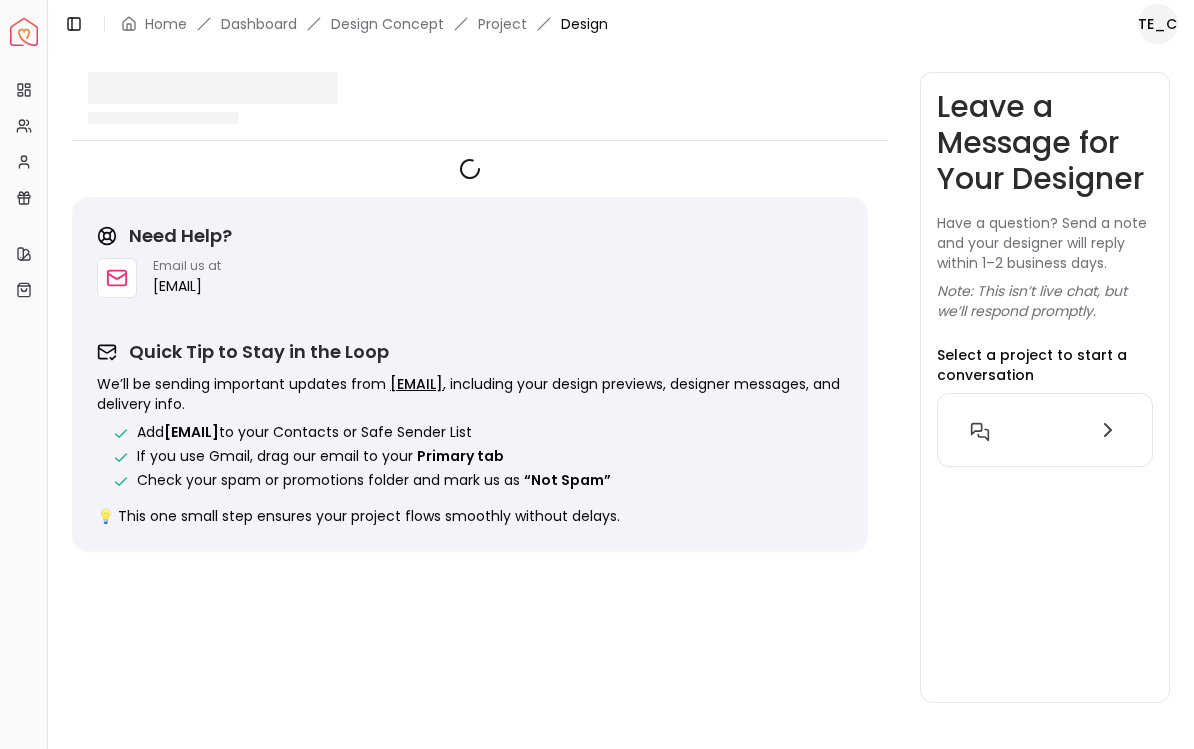 scroll, scrollTop: 1, scrollLeft: 0, axis: vertical 